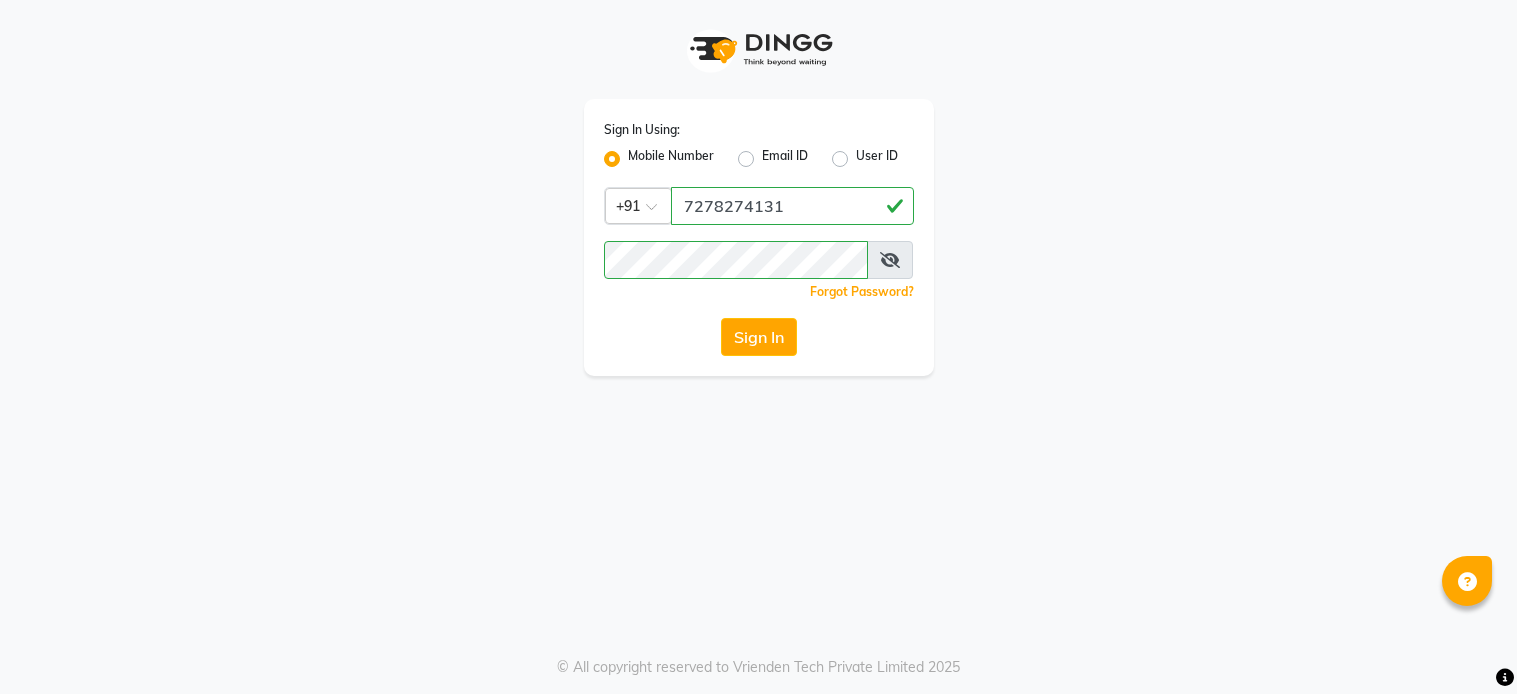 scroll, scrollTop: 0, scrollLeft: 0, axis: both 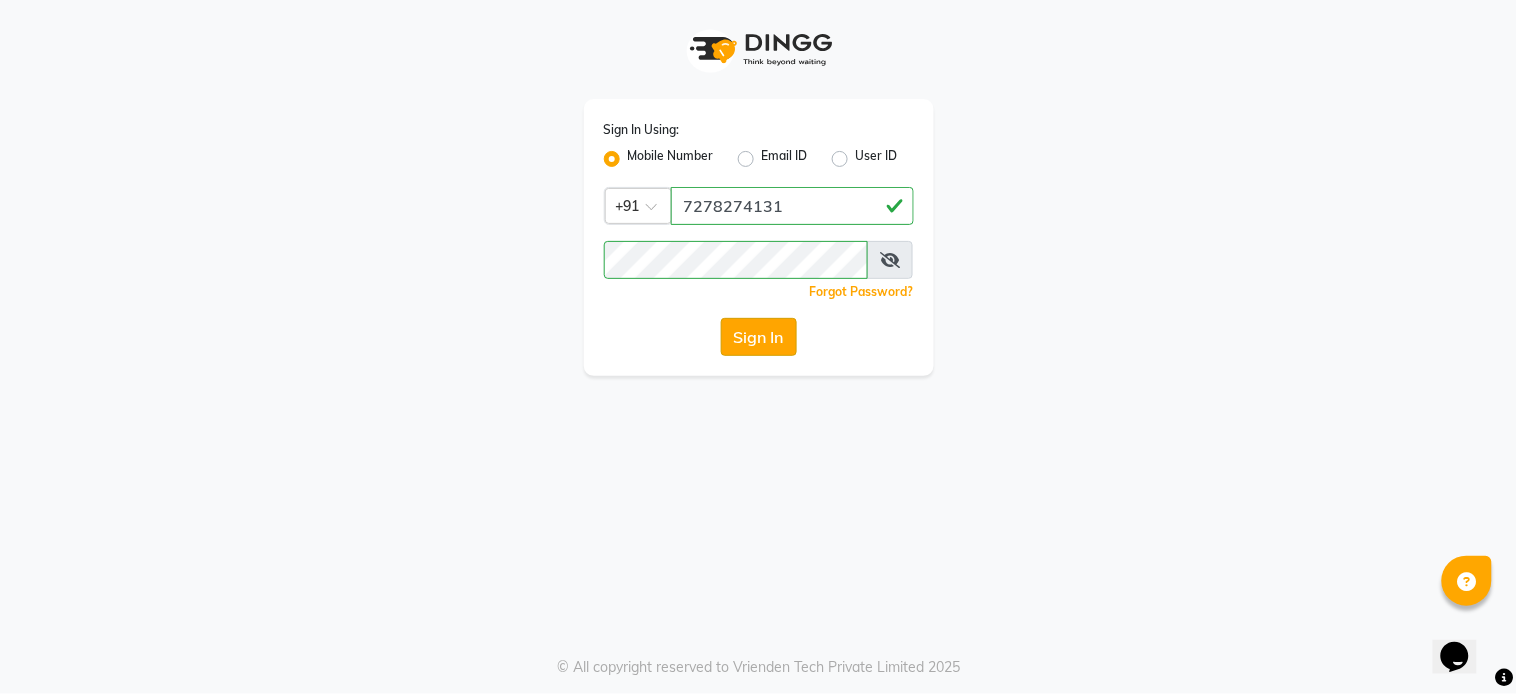 click on "Sign In" 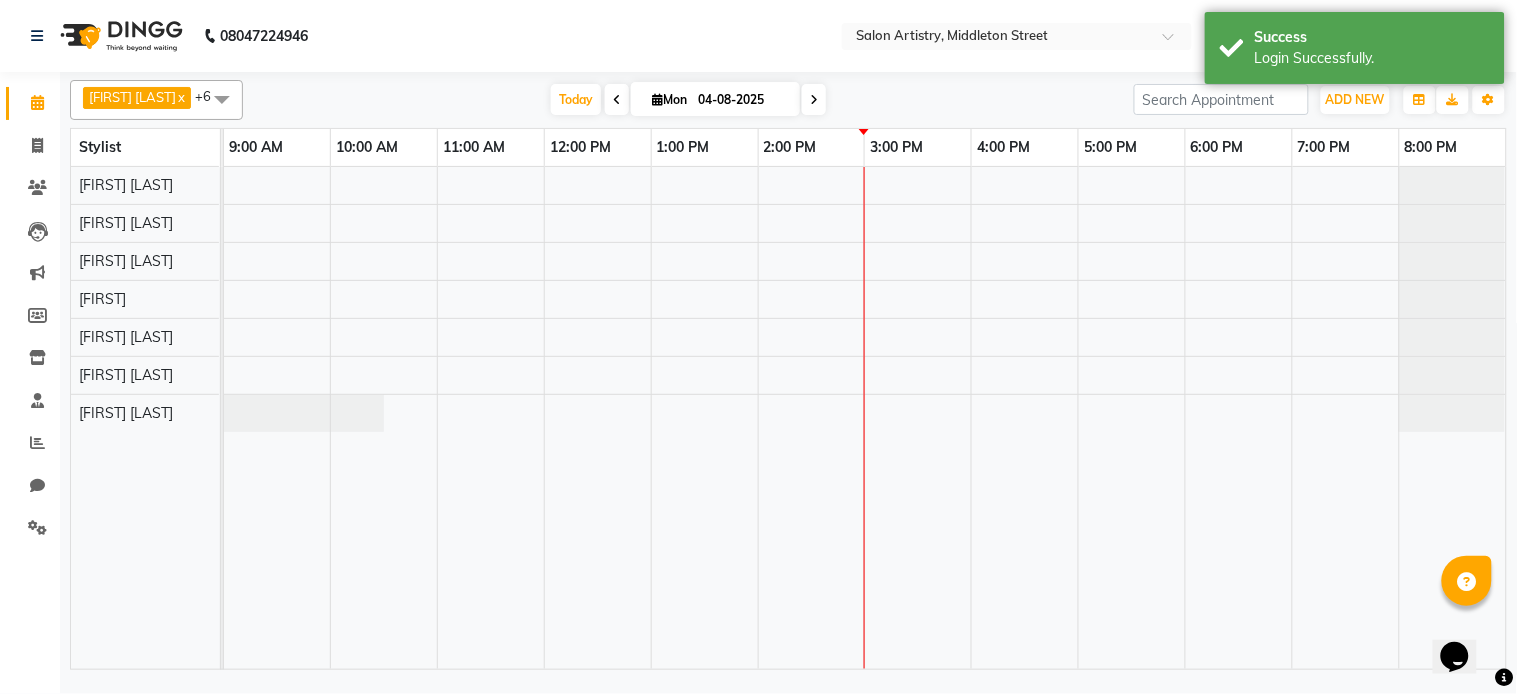 select on "en" 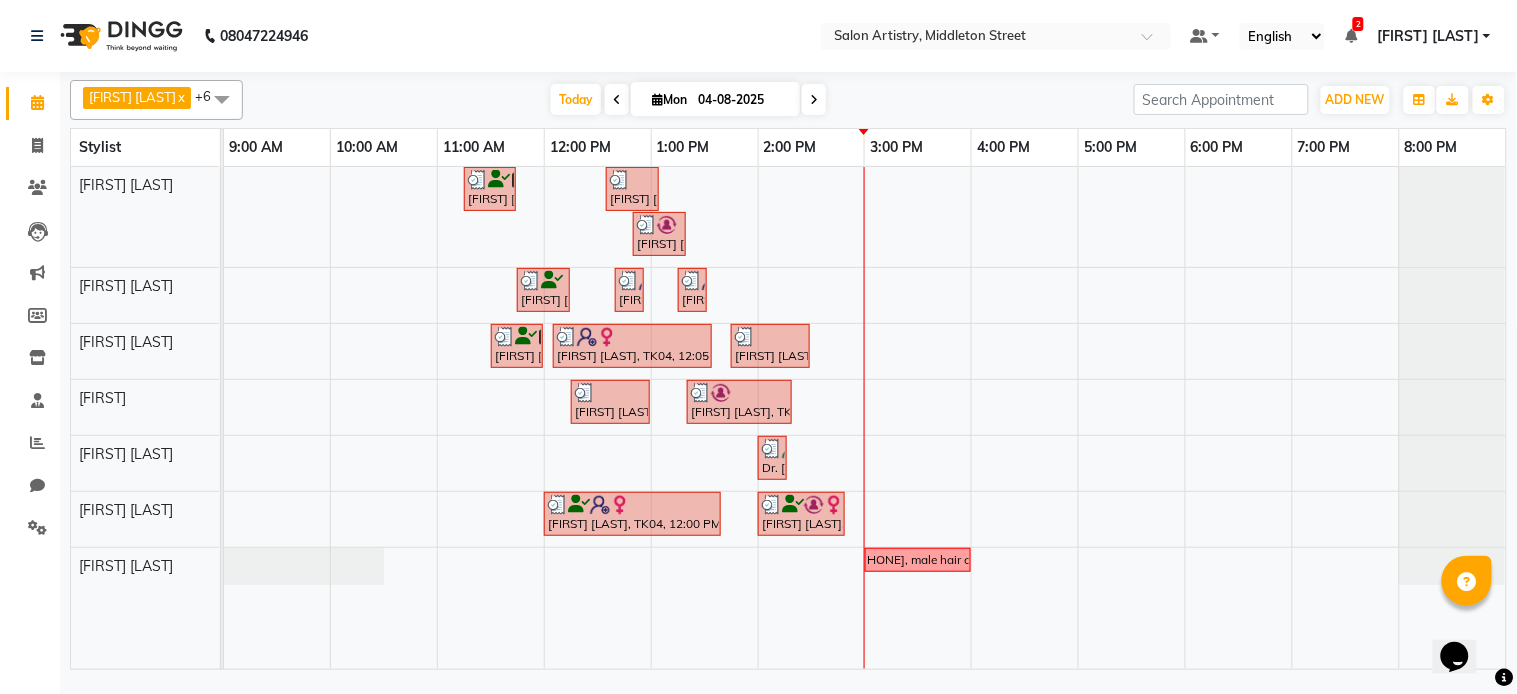 click on "[FIRST] [LAST], TK02, 11:15 AM-11:45 AM, Wash & Plain Dry (With Conditioning)-Upto Mid Back     [FIRST] [LAST], TK07, 12:35 PM-01:05 PM, Wash & Plain Dry (With Conditioning)-Upto Mid Back     [FIRST] [LAST], TK09, 12:50 PM-01:20 PM, Hair Colour - Root Touch Up (Without Ammonia)     [FIRST] [LAST], TK05, 11:45 AM-12:15 PM, Waxing - Argan Oil Wax - Full Legs     [FIRST] [LAST], TK04, 01:15 PM-01:25 PM, Threading - Eyebrows (₹70)     [FIRST] [LAST], TK02, 11:30 AM-12:00 PM, CHANGE OF POLISH     [FIRST] [LAST], TK04, 12:05 PM-01:35 PM, Aroma Pedicure  (with skin lightening effect)     [FIRST] [LAST], TK08, 01:45 PM-02:30 PM, Regular Pedicure     [FIRST] [LAST], TK08, 12:15 PM-01:00 PM, Aroma Pedicure     [FIRST] [LAST], TK09, 01:20 PM-02:20 PM, Foot Relaxing Massage,CUT FILE AND POLISH     Dr. [LAST], TK12, 02:00 PM-02:10 PM, Threading - Eyebrows          [PHONE], male hair cut" at bounding box center (865, 418) 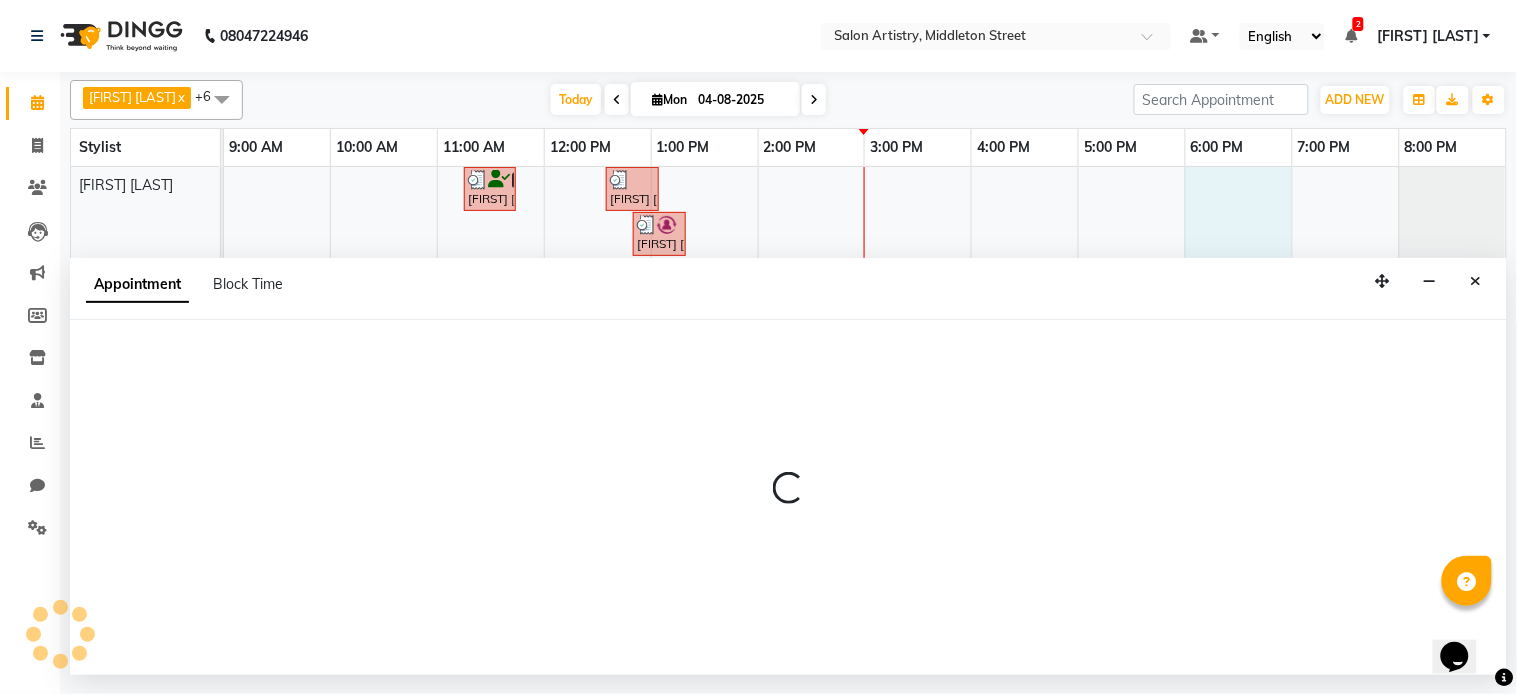 select on "79858" 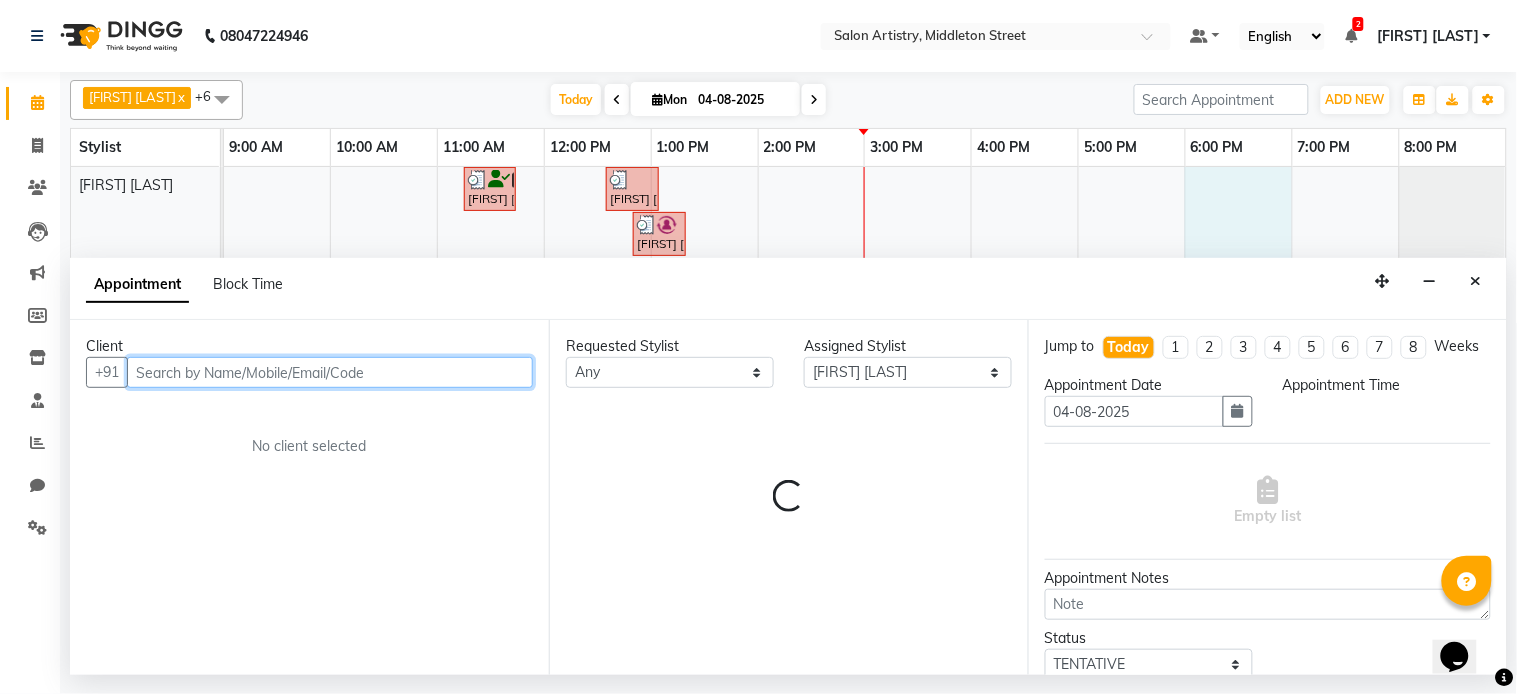 select on "1080" 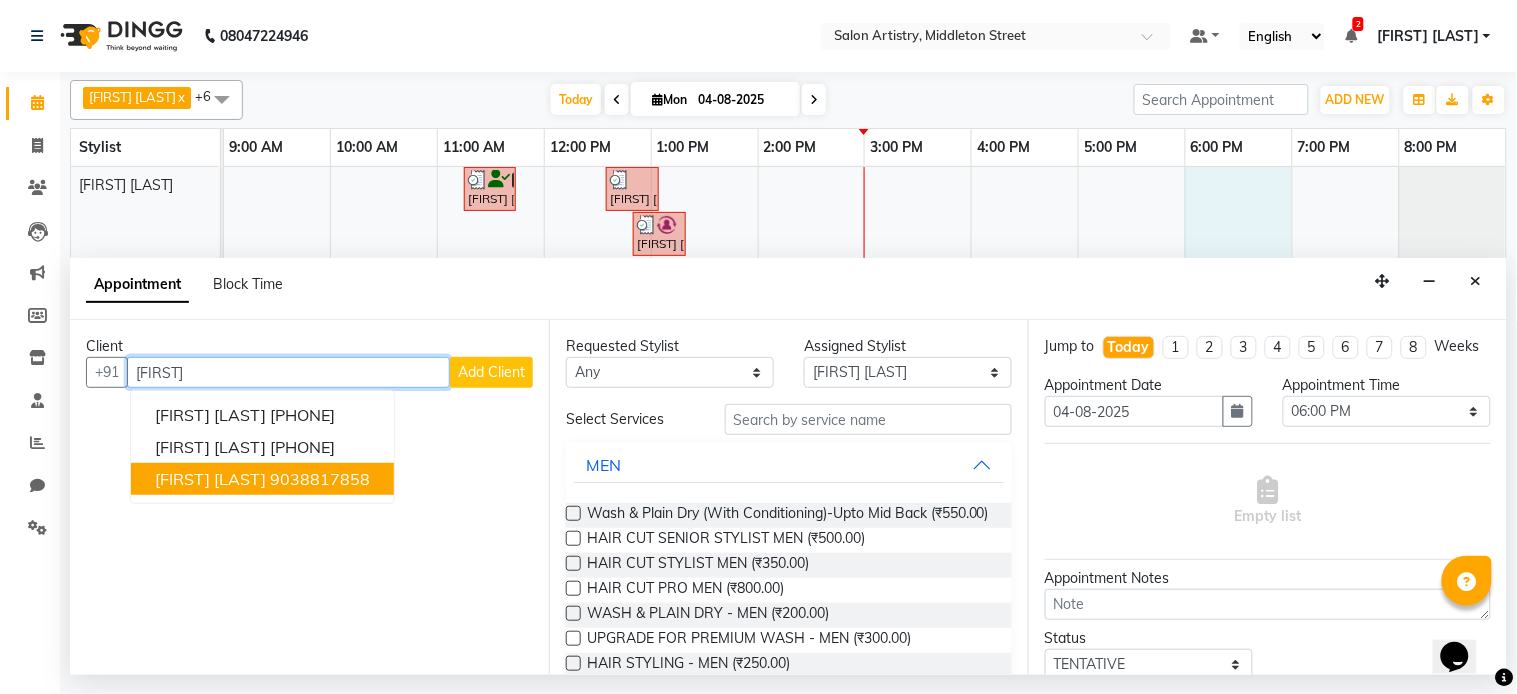 click on "[FIRST] [LAST]" at bounding box center (210, 479) 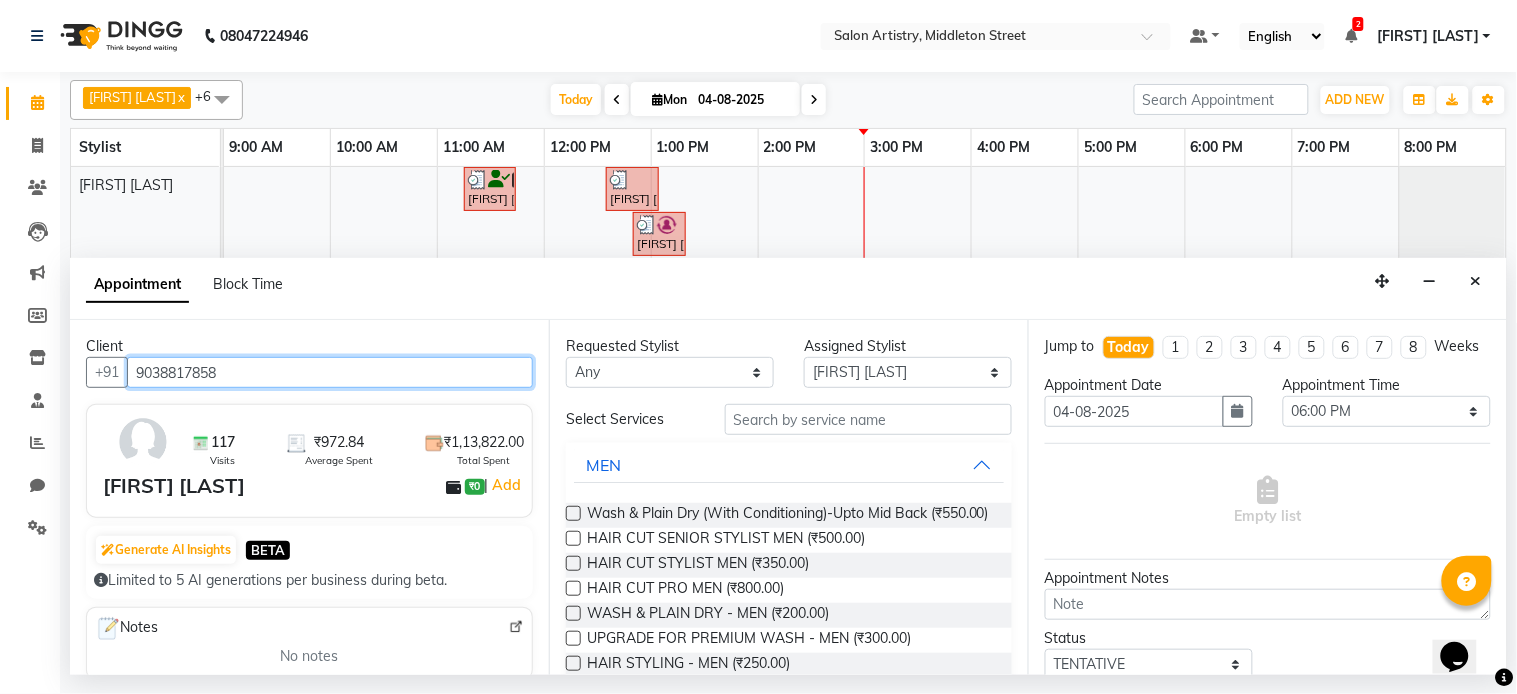 type on "9038817858" 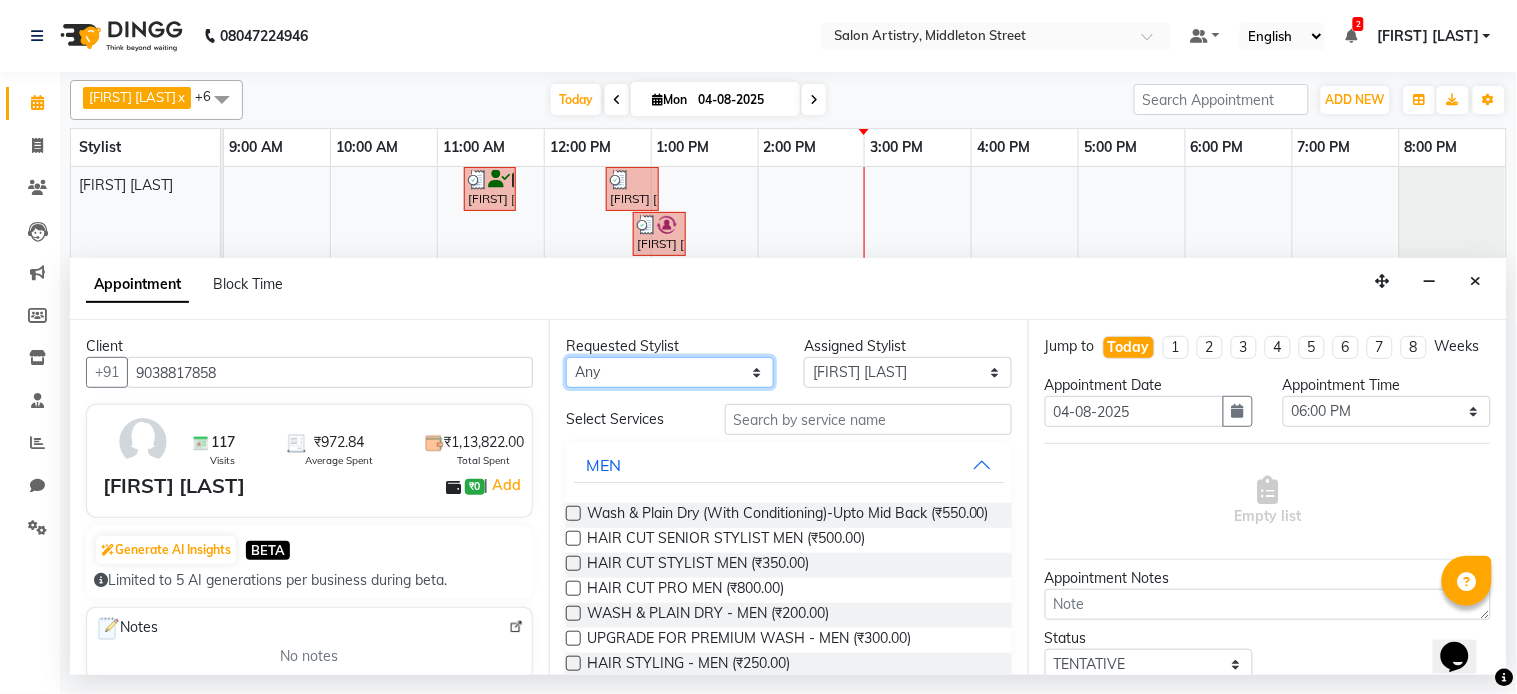 drag, startPoint x: 700, startPoint y: 372, endPoint x: 693, endPoint y: 380, distance: 10.630146 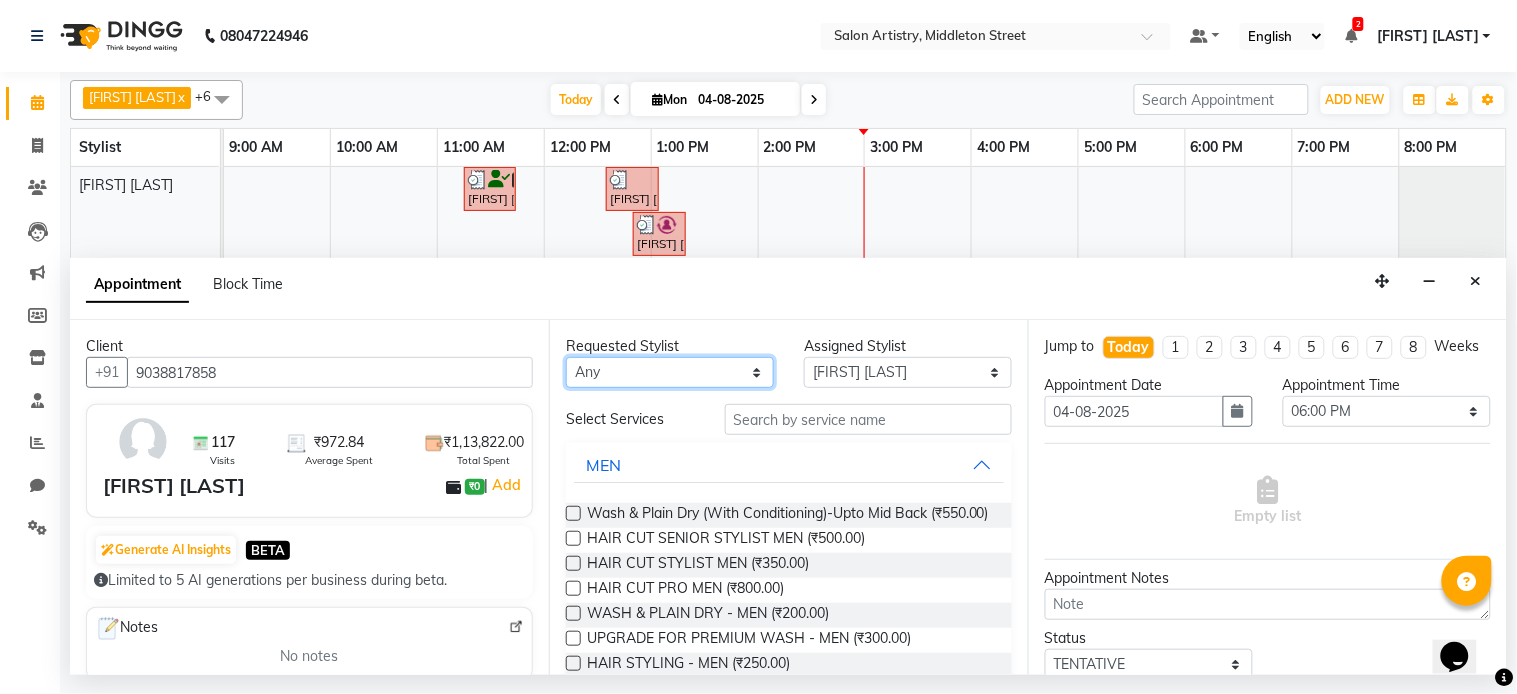 select on "79858" 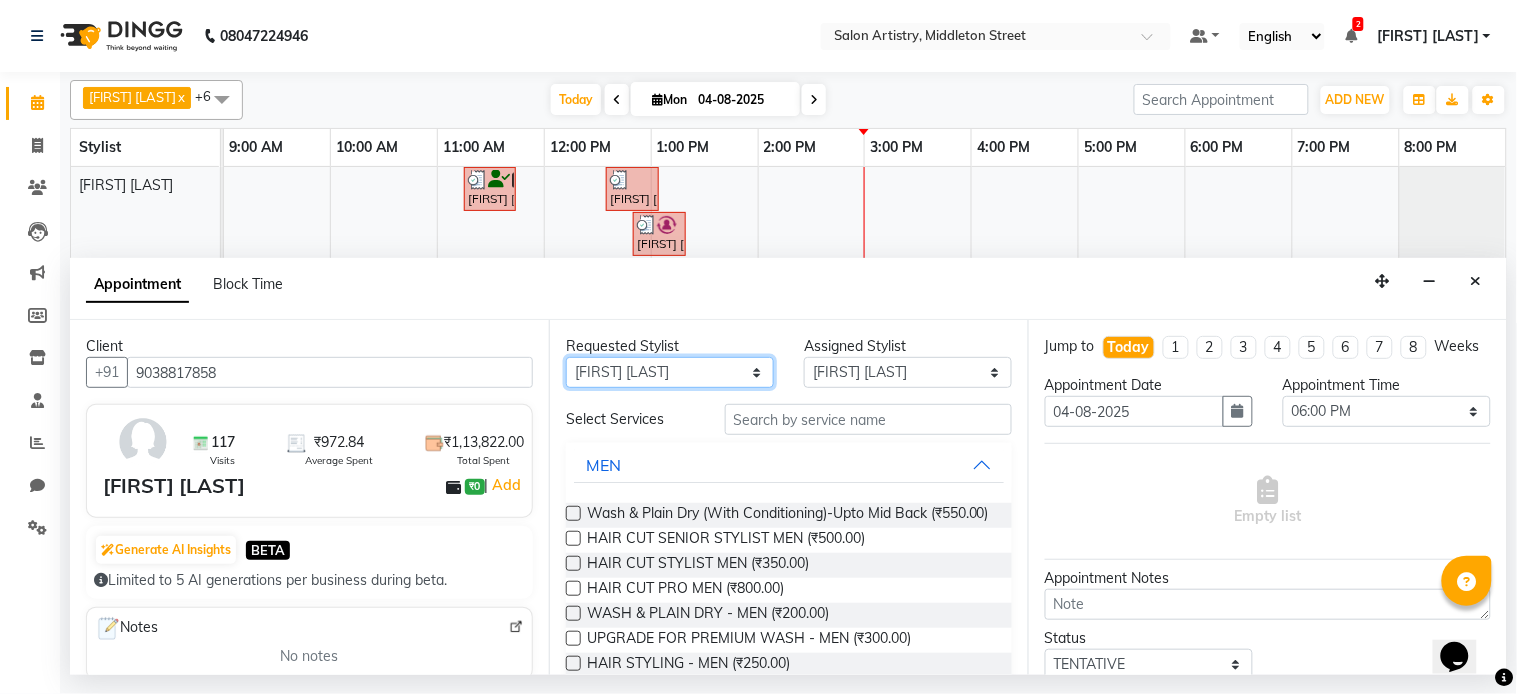 click on "Any Anupriya Ghosh Iqbal Ahmed Irshad Khan Mannu Kumar Gupta Mekhla Bhattacharya Minika Das Puja Debnath Reception Rekha Singh Ricky Das Rony Das Sangeeta Lodh Sharfaraz Ata Waris Simmy Rai Tapasi" at bounding box center [670, 372] 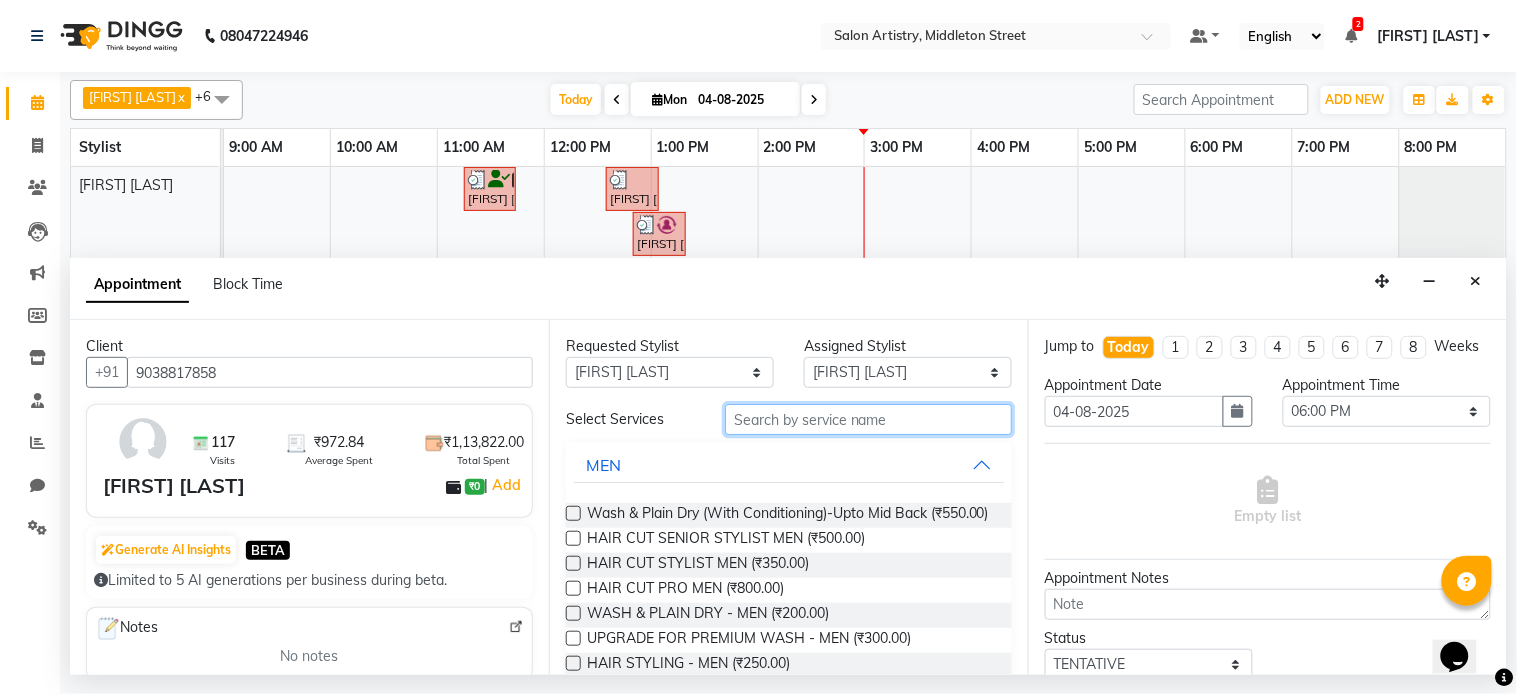 click at bounding box center (868, 419) 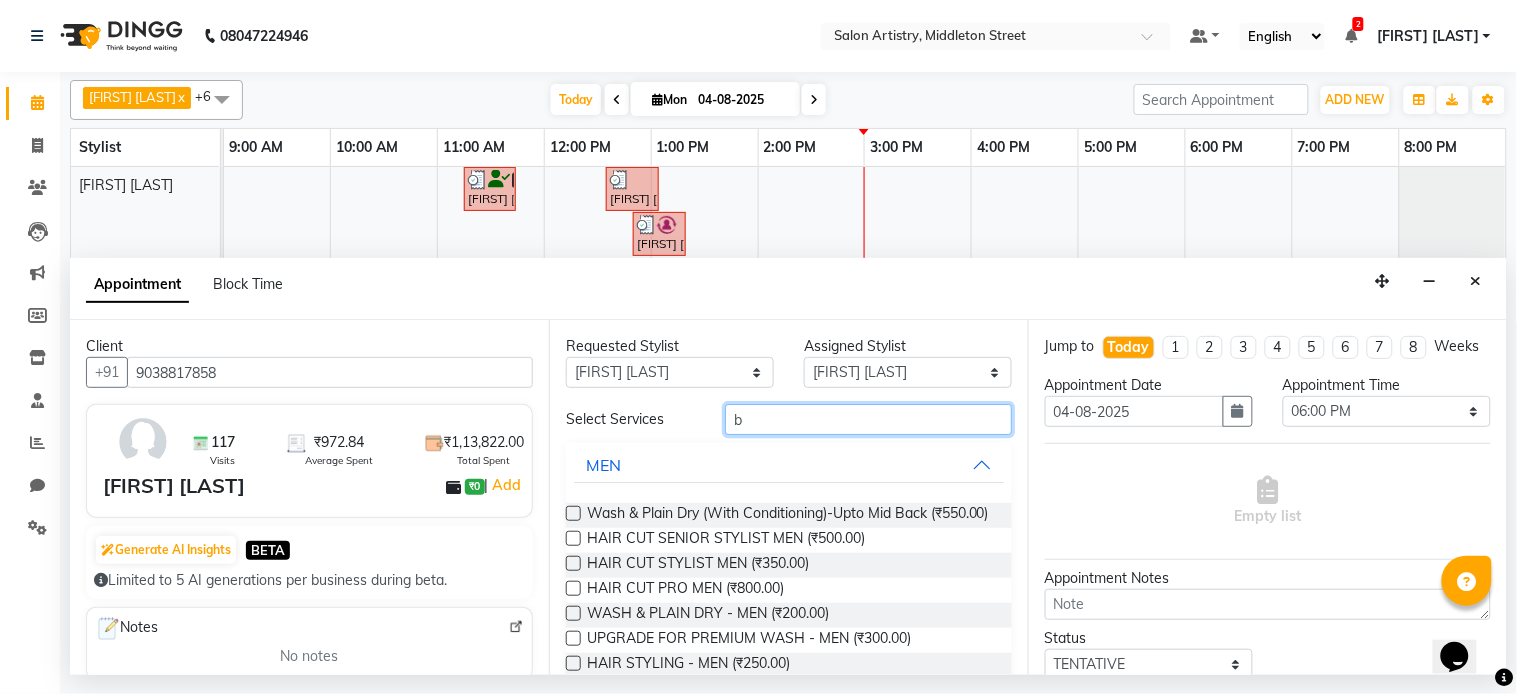 click on "b" at bounding box center (868, 419) 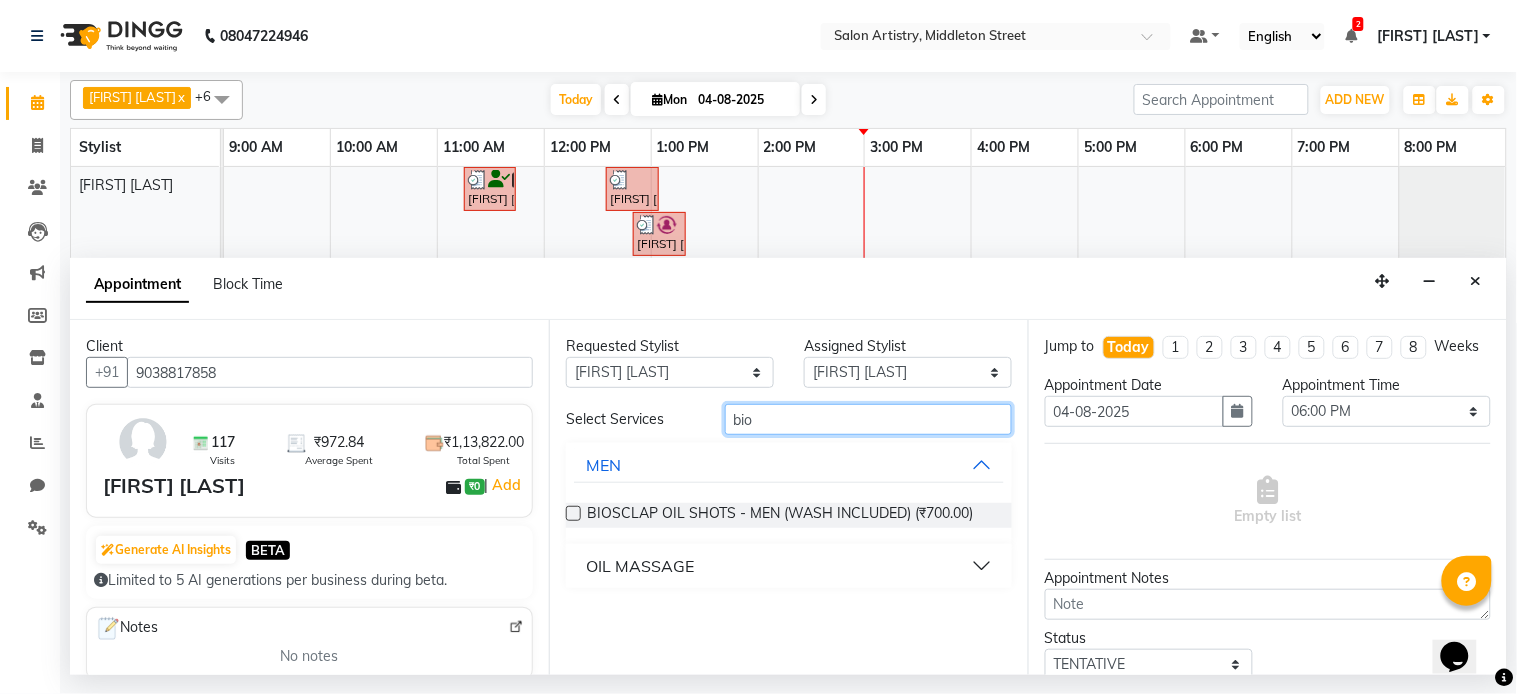 type on "bio" 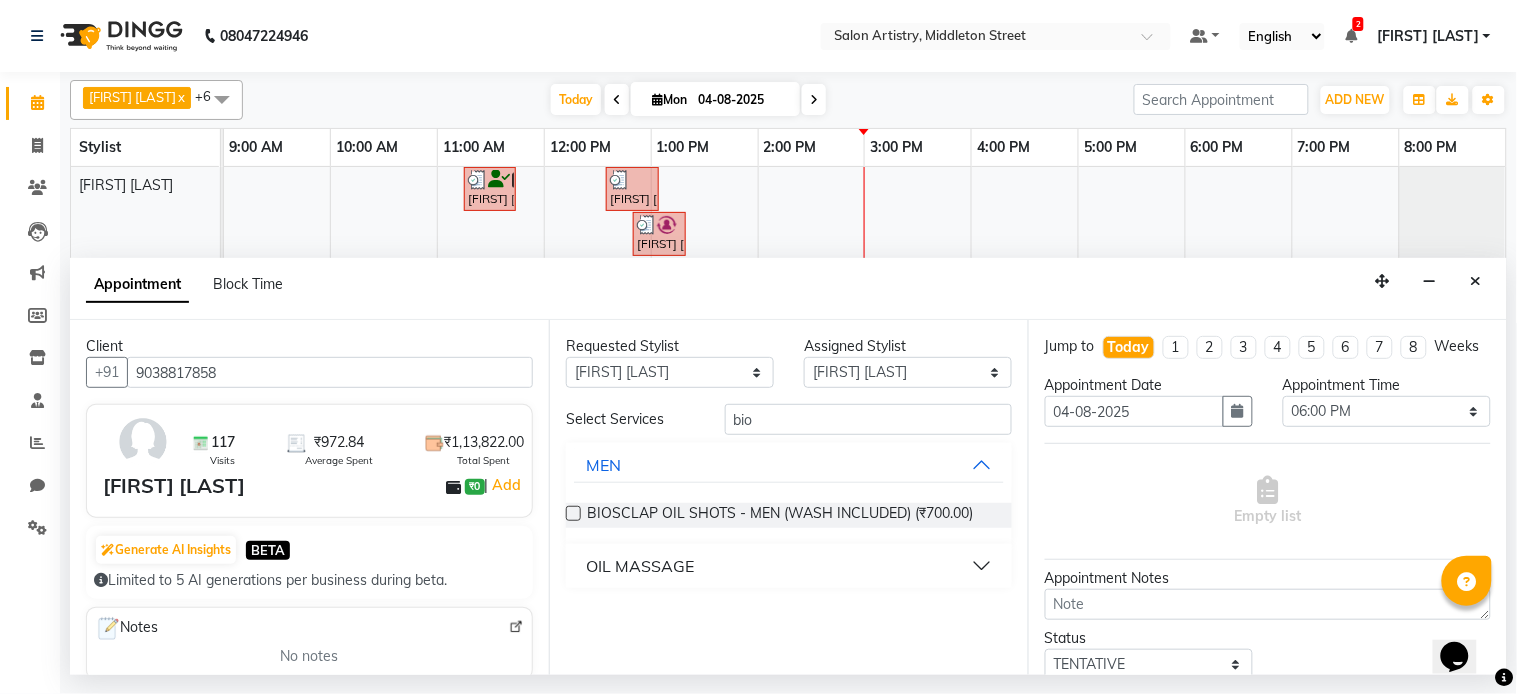click on "OIL MASSAGE" at bounding box center (789, 566) 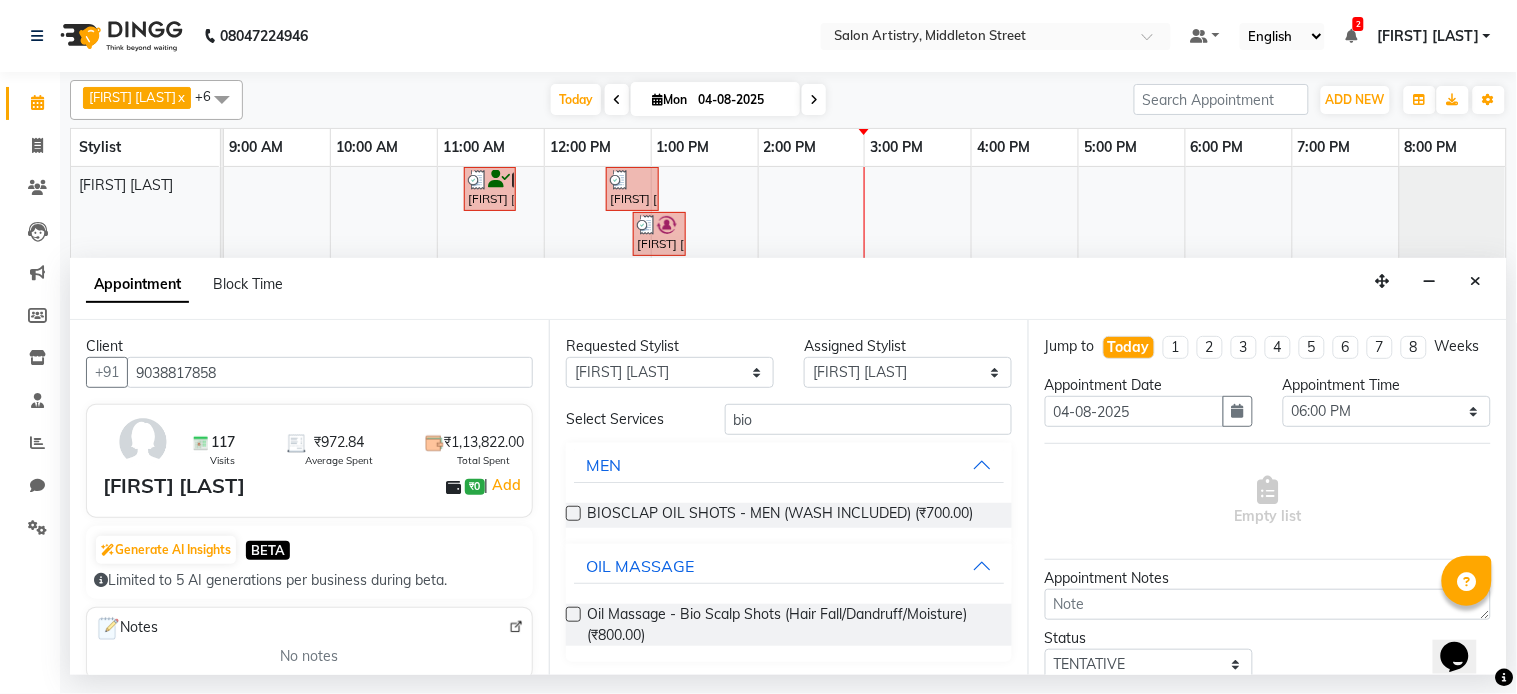 click at bounding box center (573, 614) 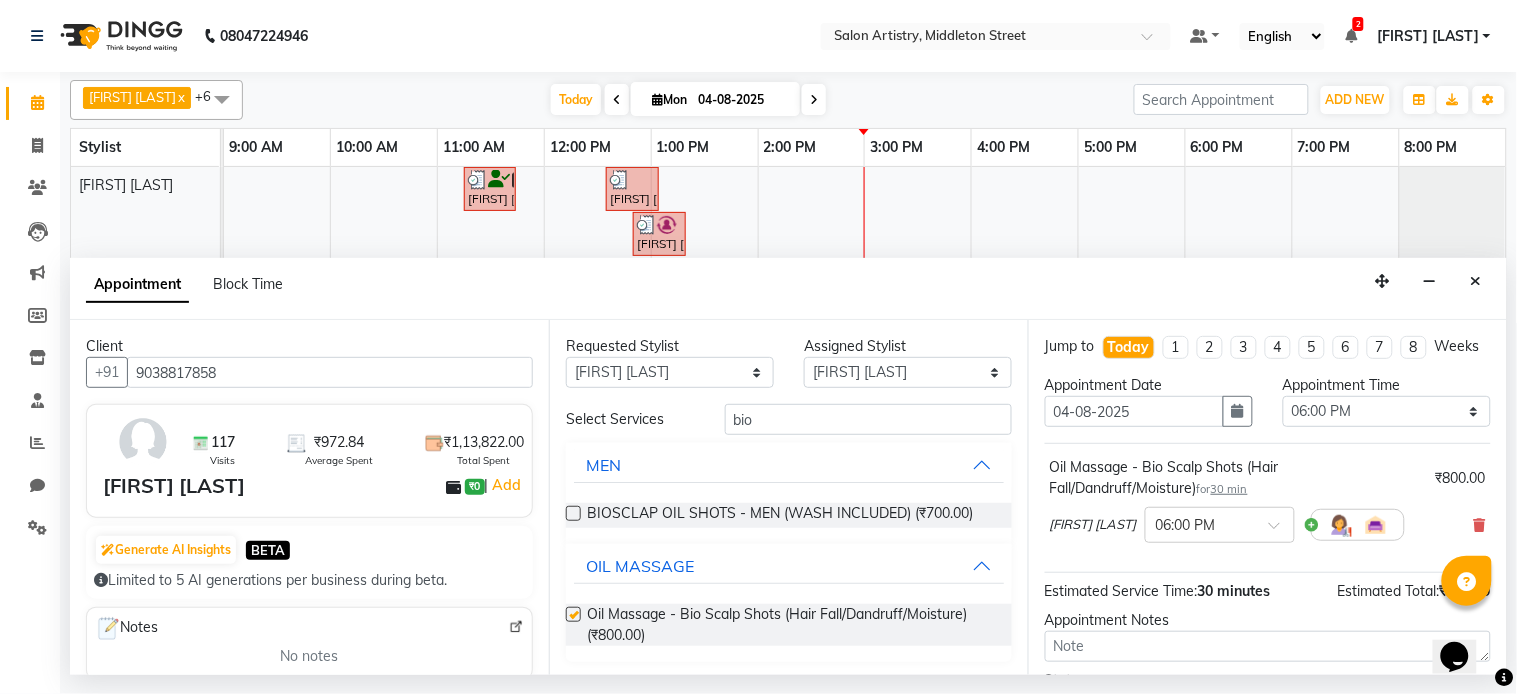 checkbox on "false" 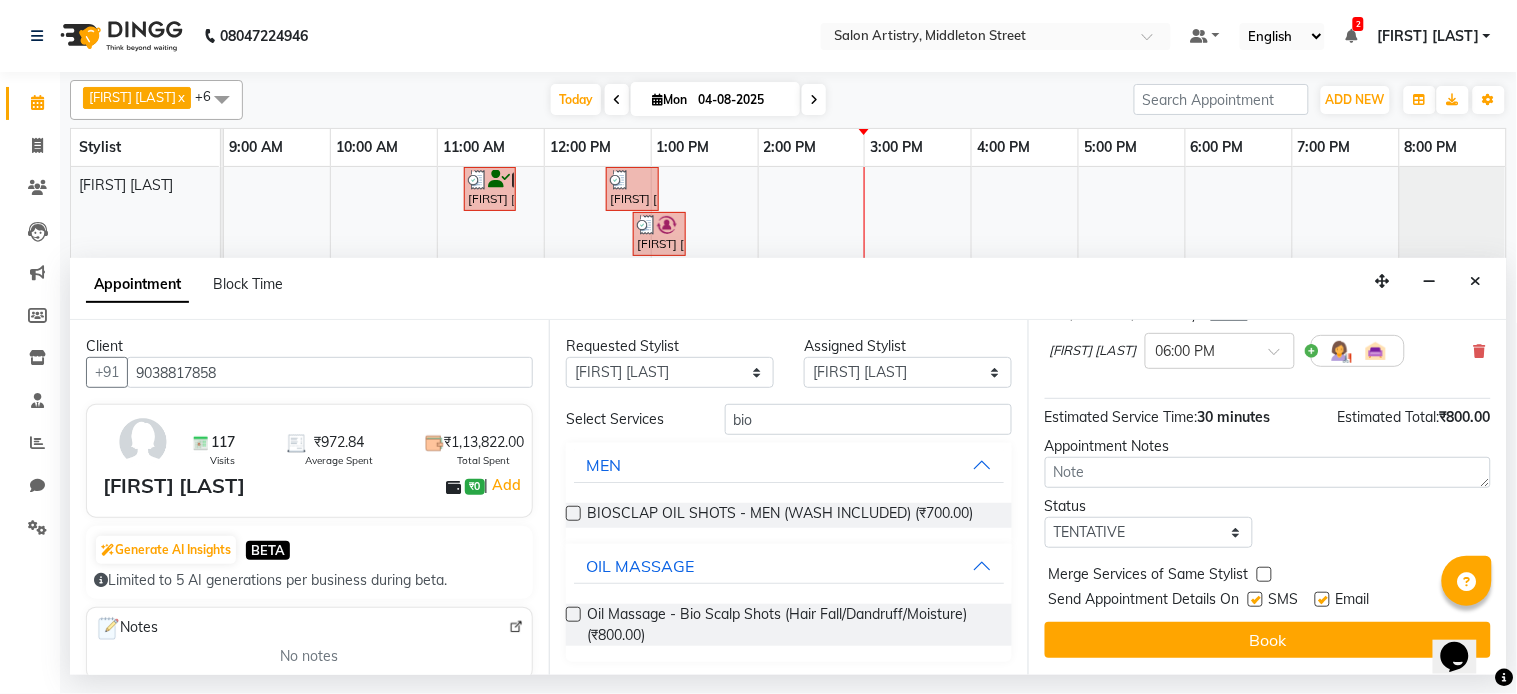 scroll, scrollTop: 187, scrollLeft: 0, axis: vertical 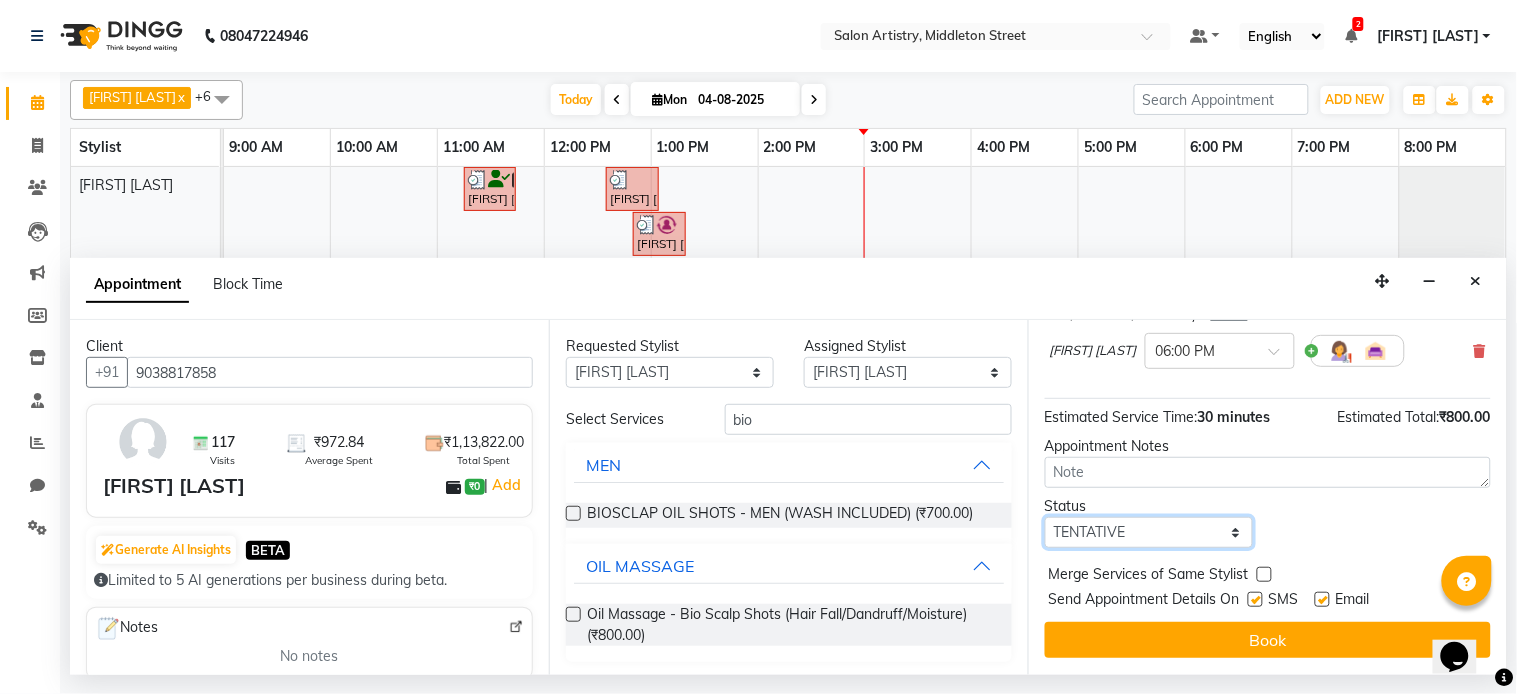 click on "Select TENTATIVE CONFIRM CHECK-IN UPCOMING" at bounding box center [1149, 532] 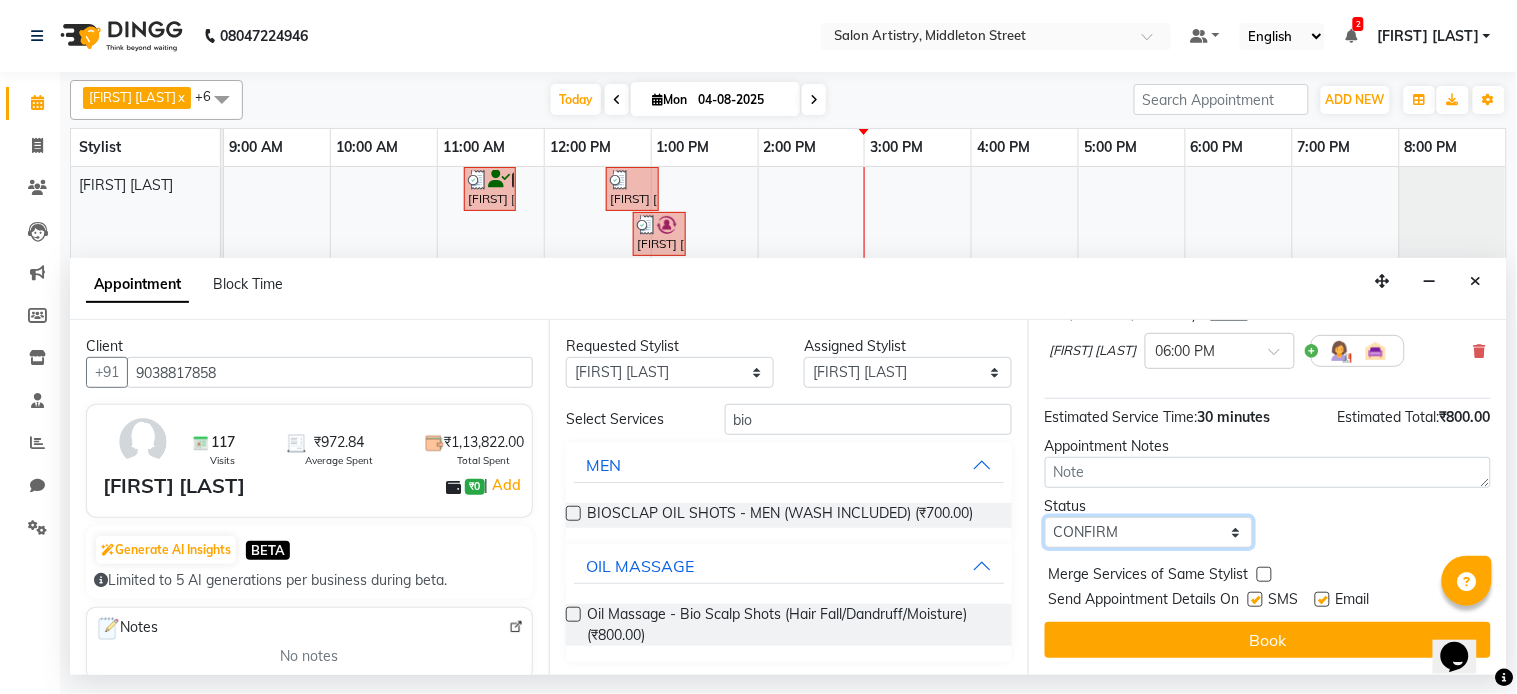 click on "Select TENTATIVE CONFIRM CHECK-IN UPCOMING" at bounding box center [1149, 532] 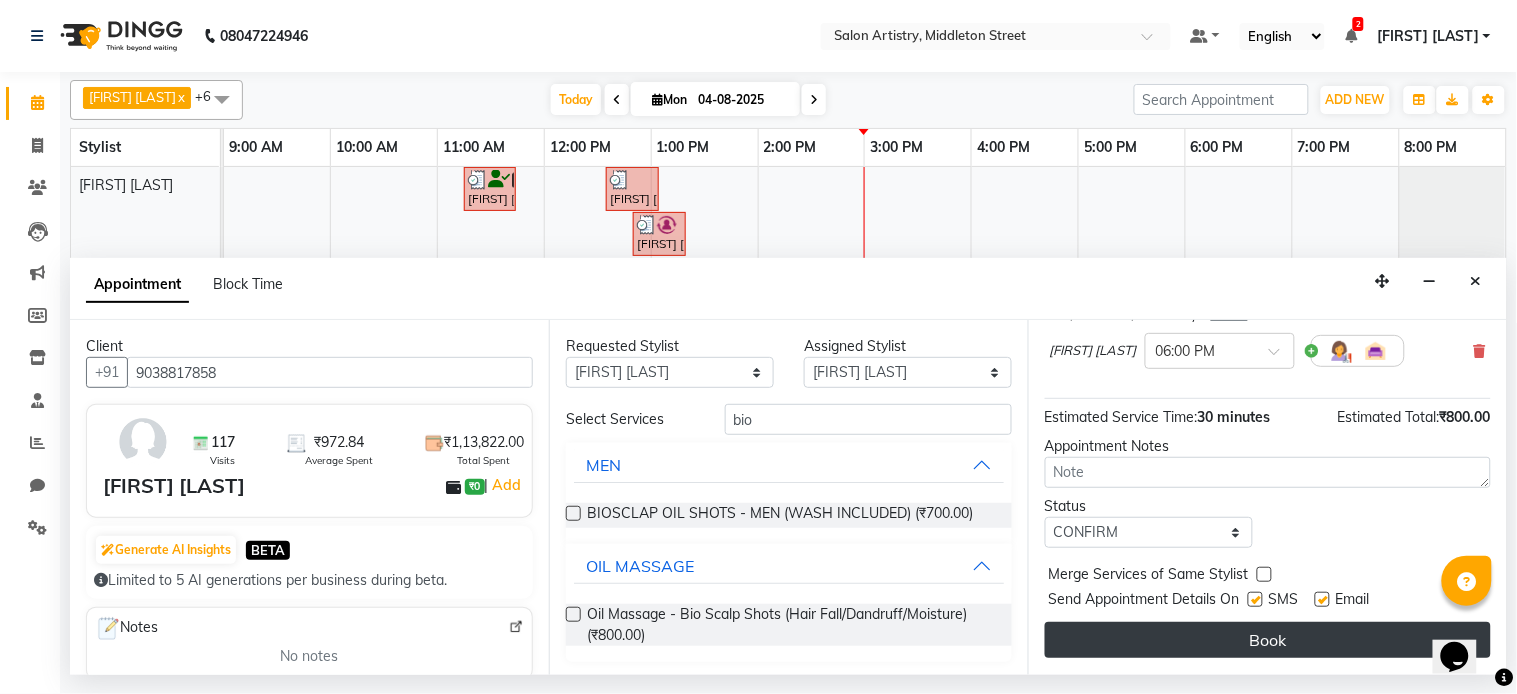 click on "Book" at bounding box center [1268, 640] 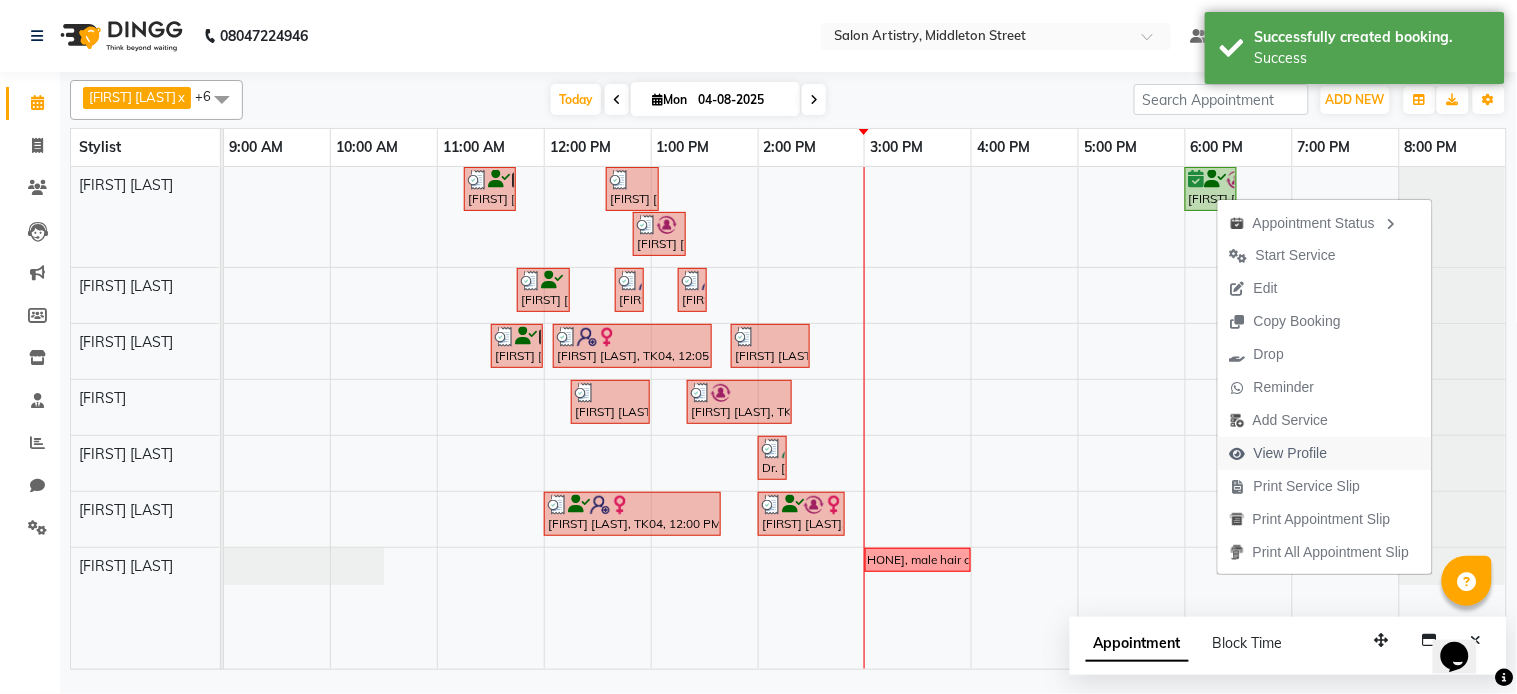 click on "View Profile" at bounding box center (1291, 453) 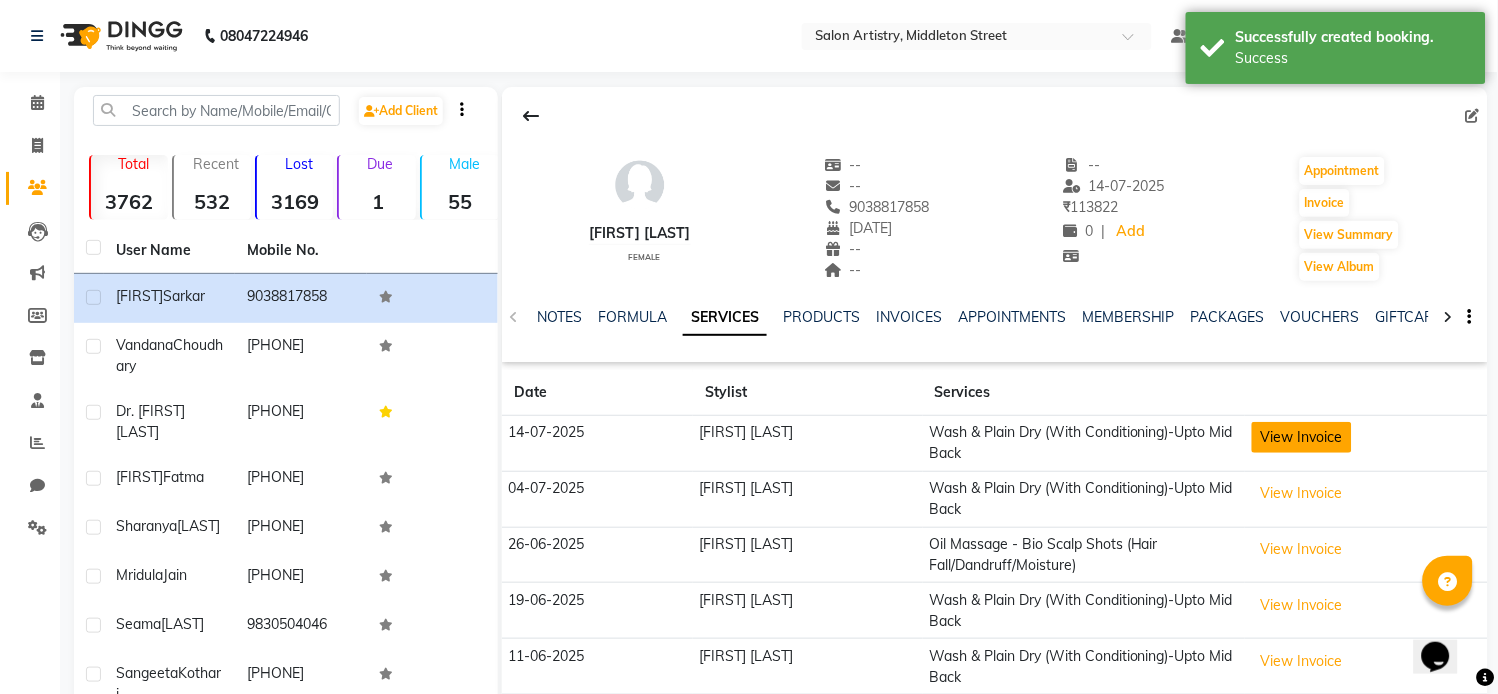 click on "View Invoice" 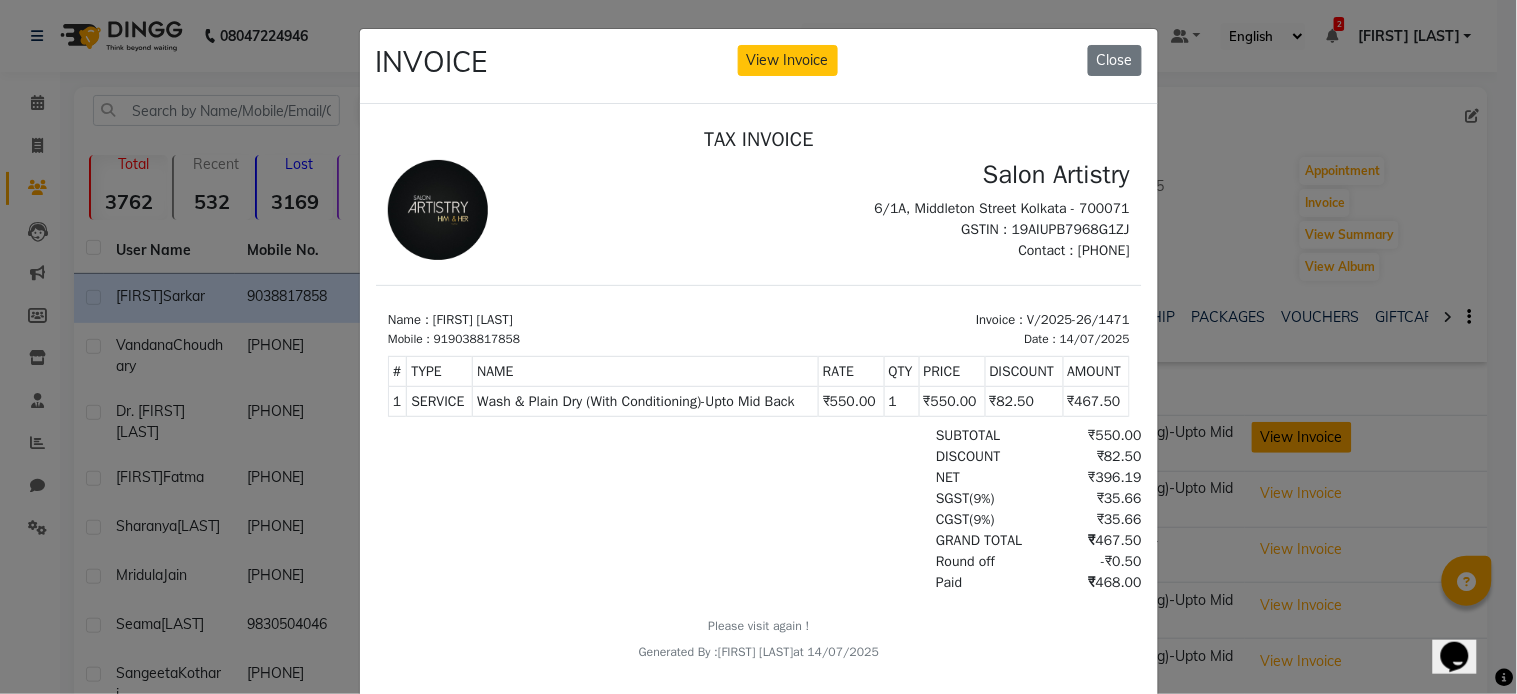 scroll, scrollTop: 0, scrollLeft: 0, axis: both 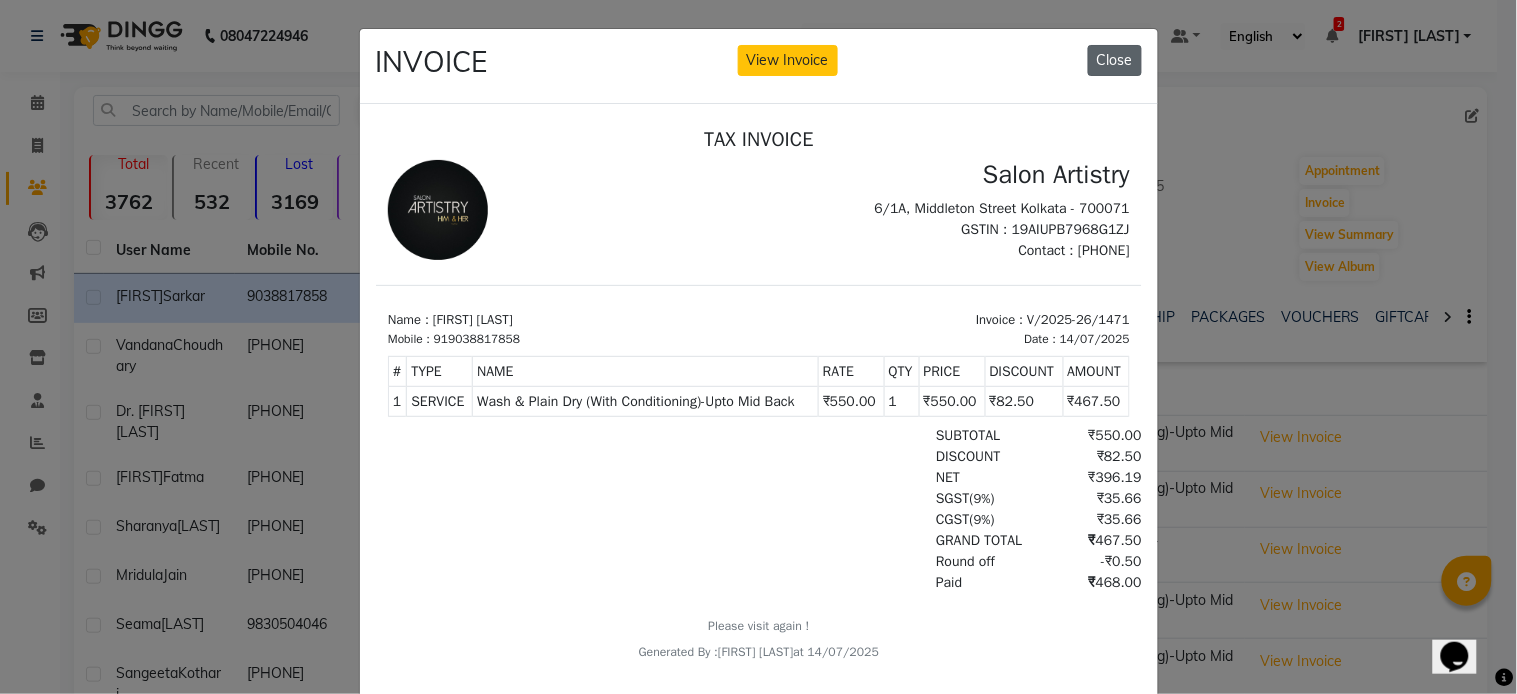 click on "Close" 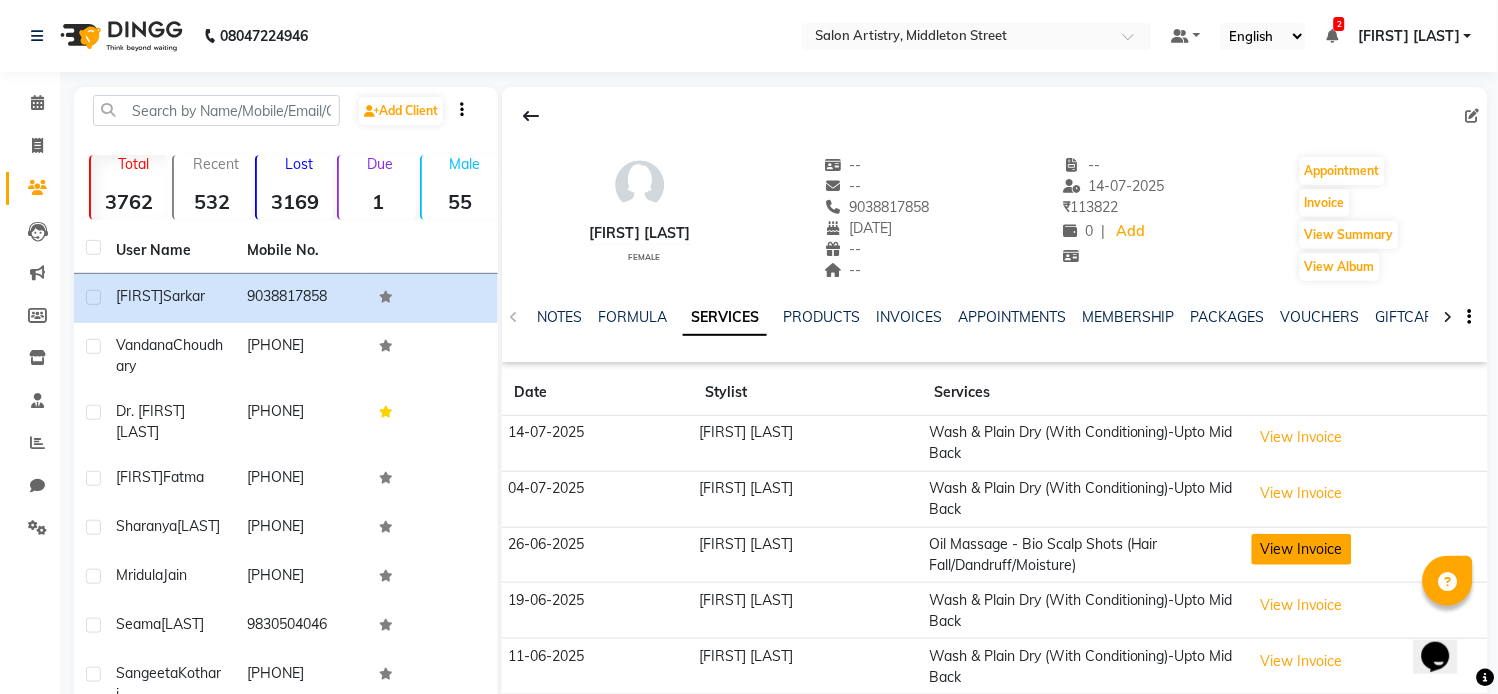 click on "View Invoice" 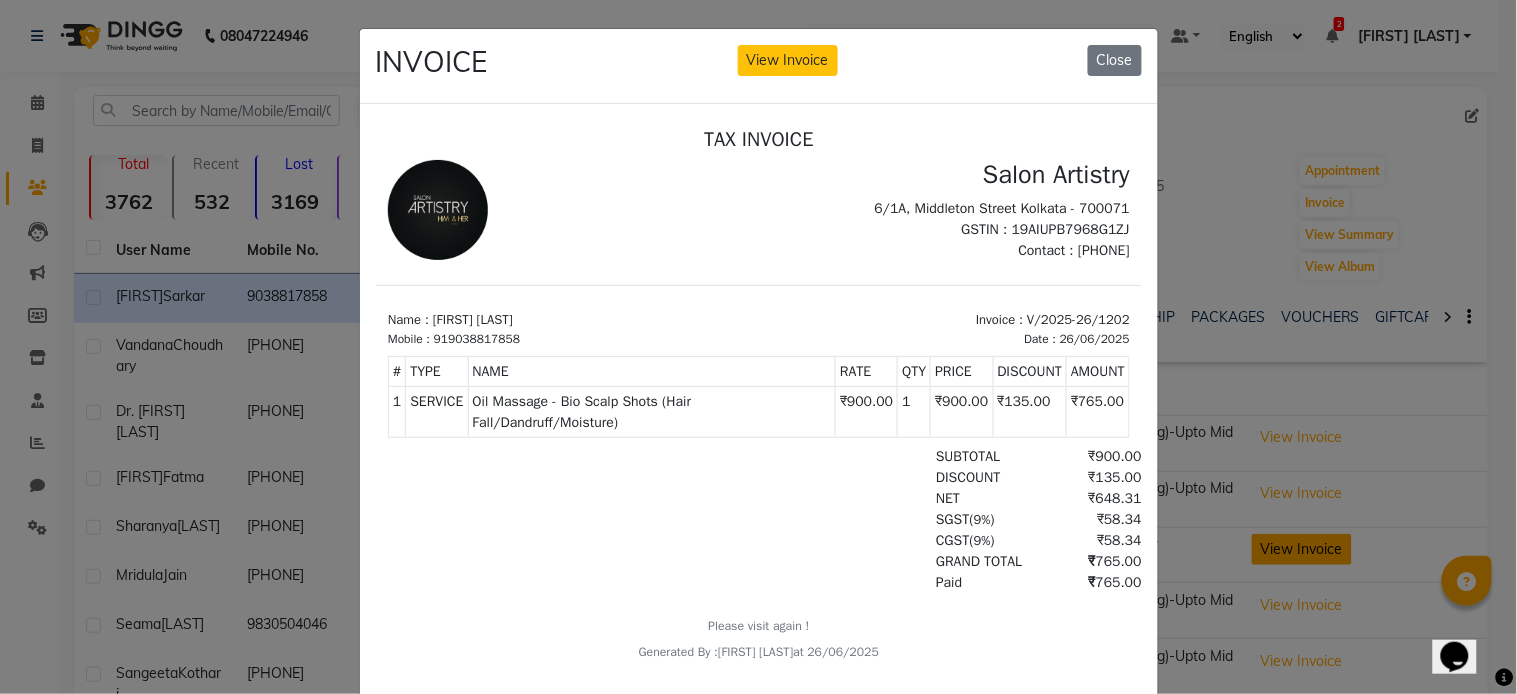 scroll, scrollTop: 0, scrollLeft: 0, axis: both 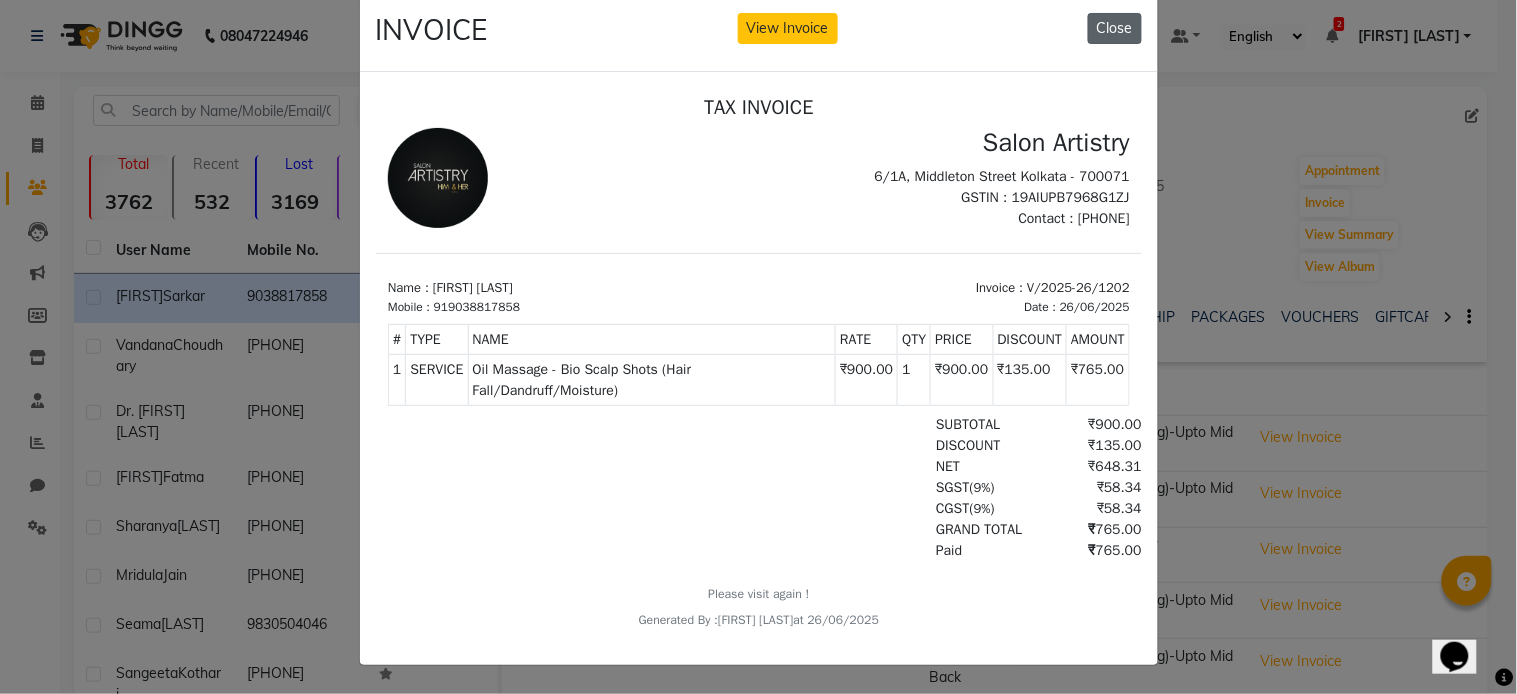 click on "Close" 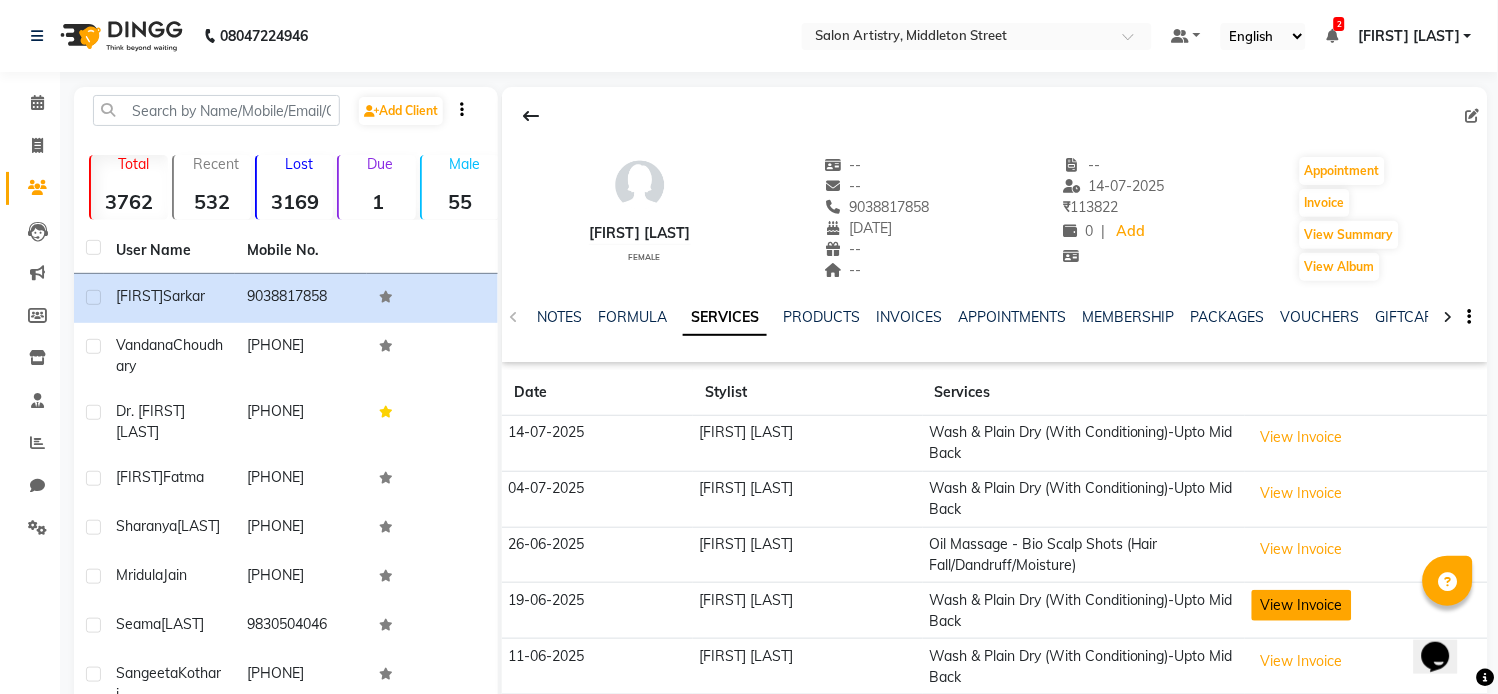 click on "View Invoice" 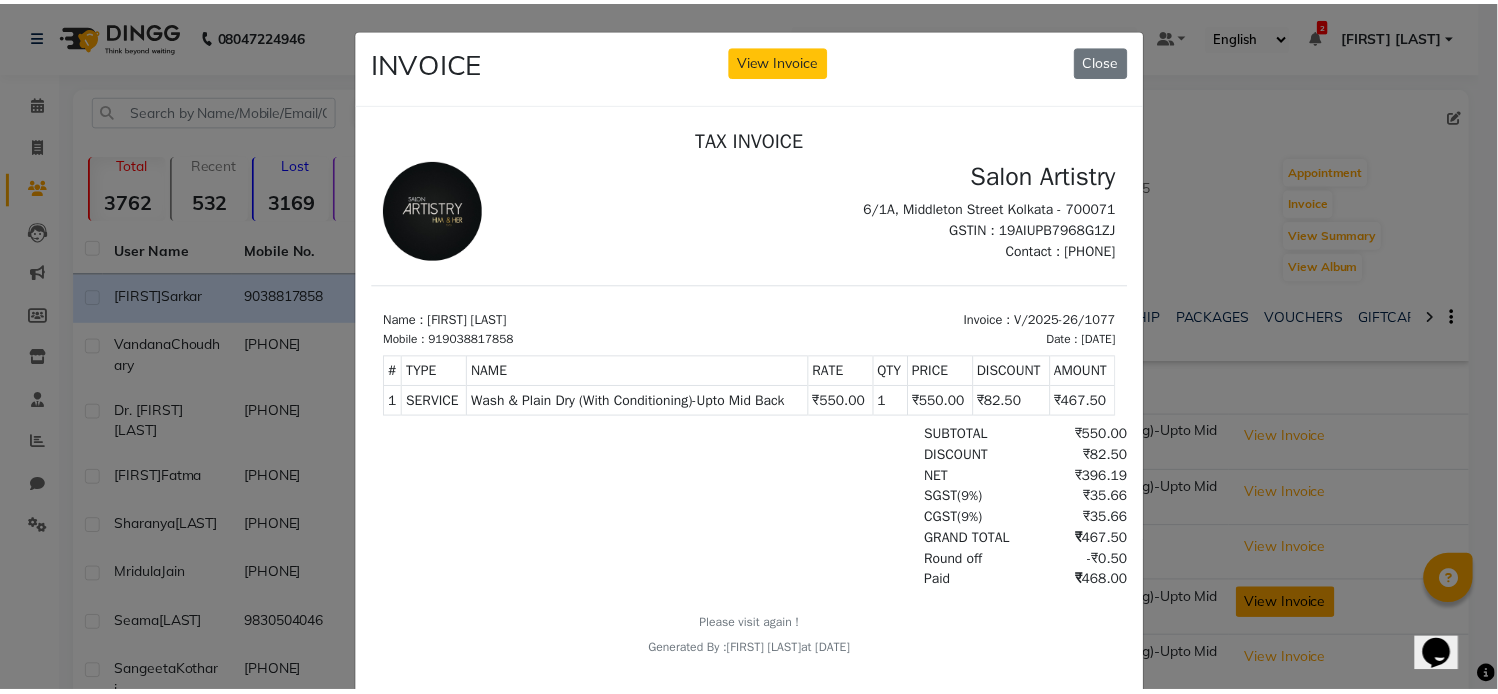 scroll, scrollTop: 0, scrollLeft: 0, axis: both 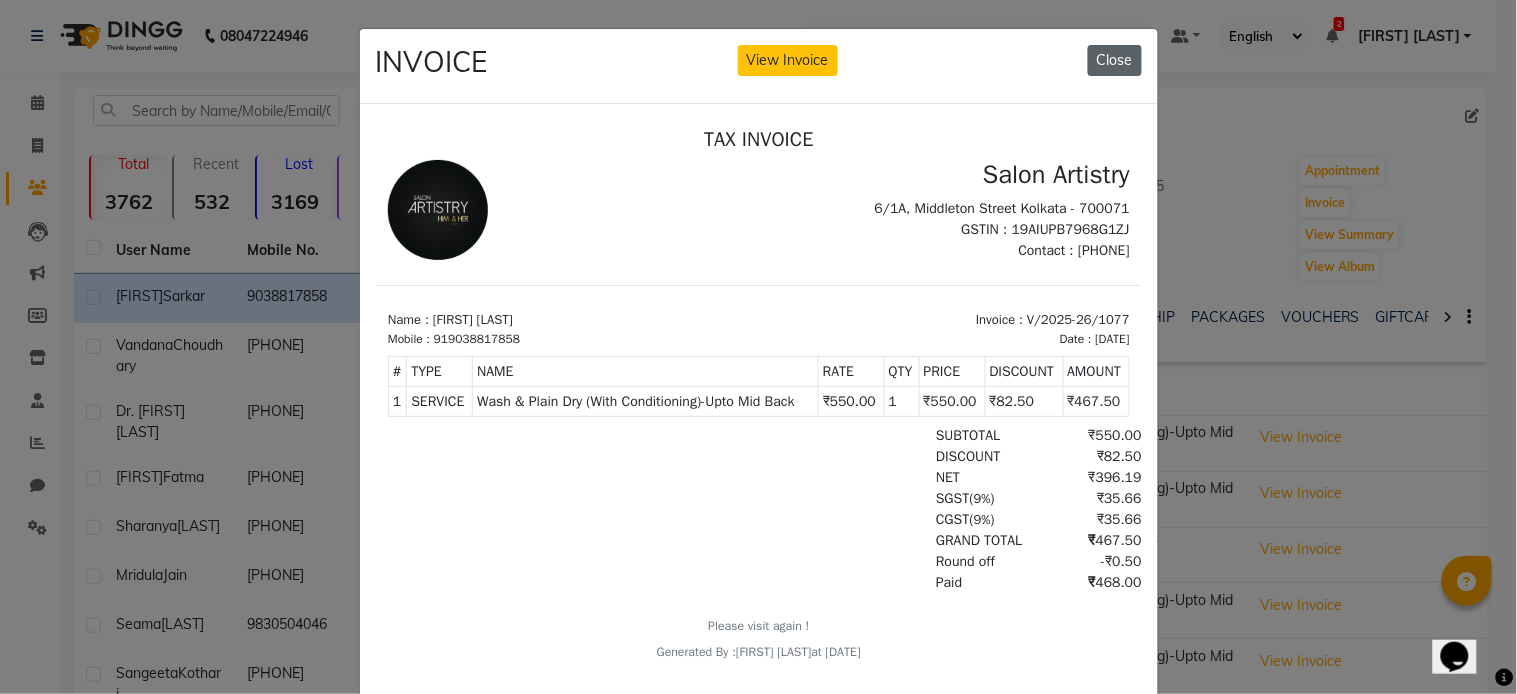 click on "Close" 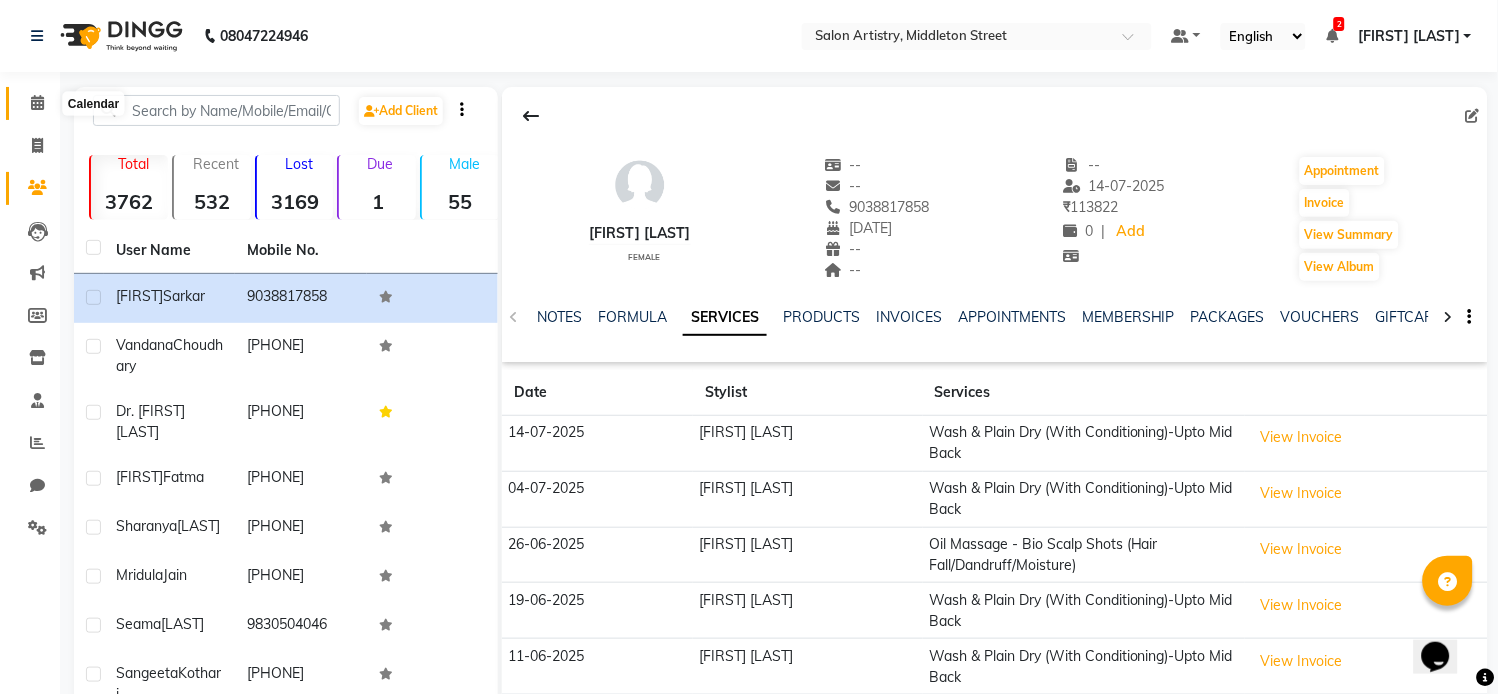 click 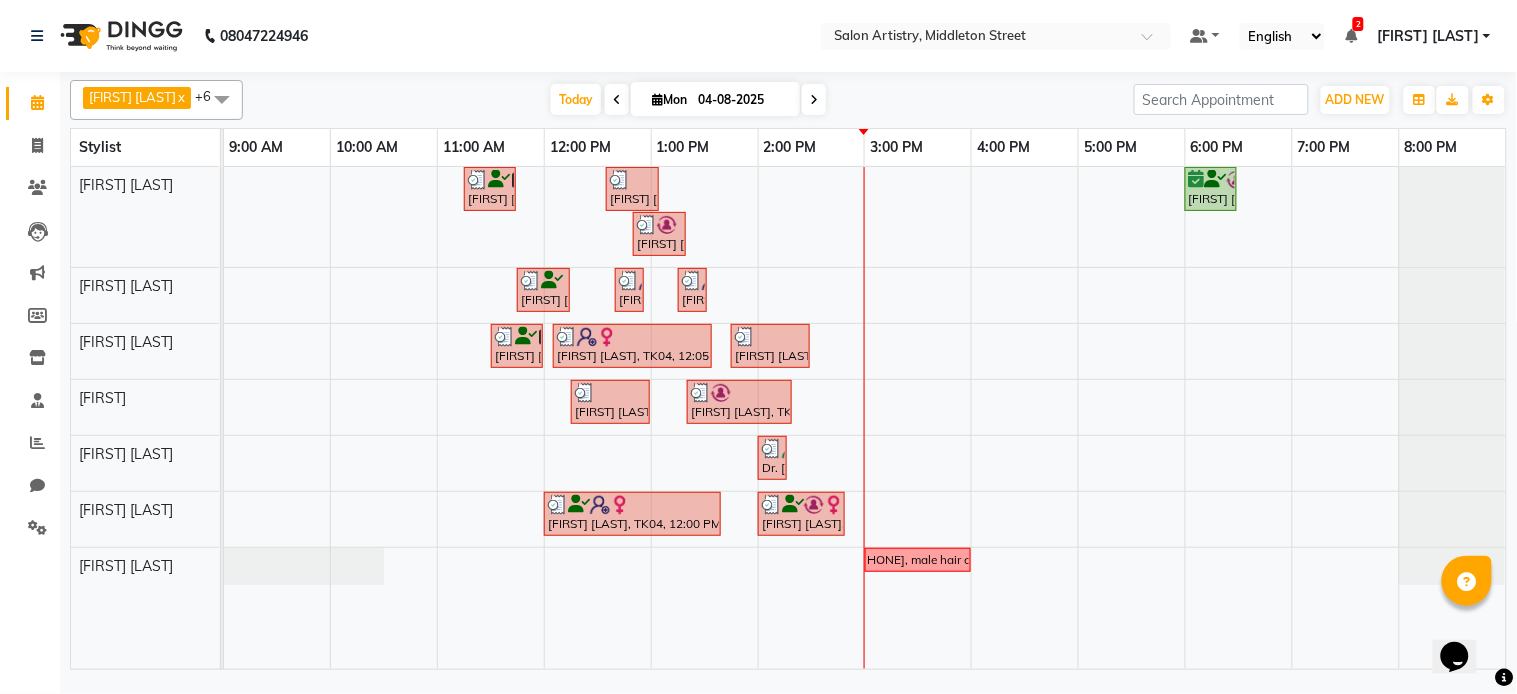 click at bounding box center [814, 100] 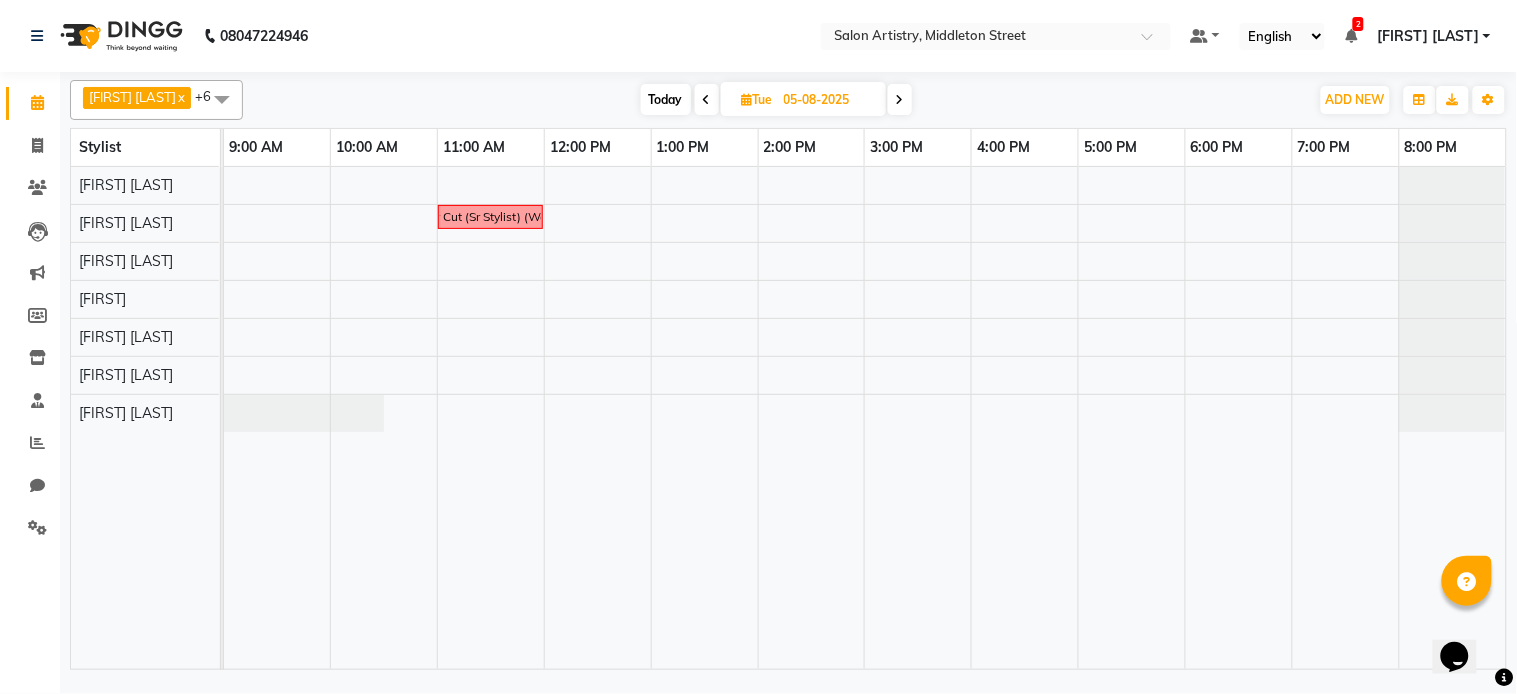click at bounding box center (707, 99) 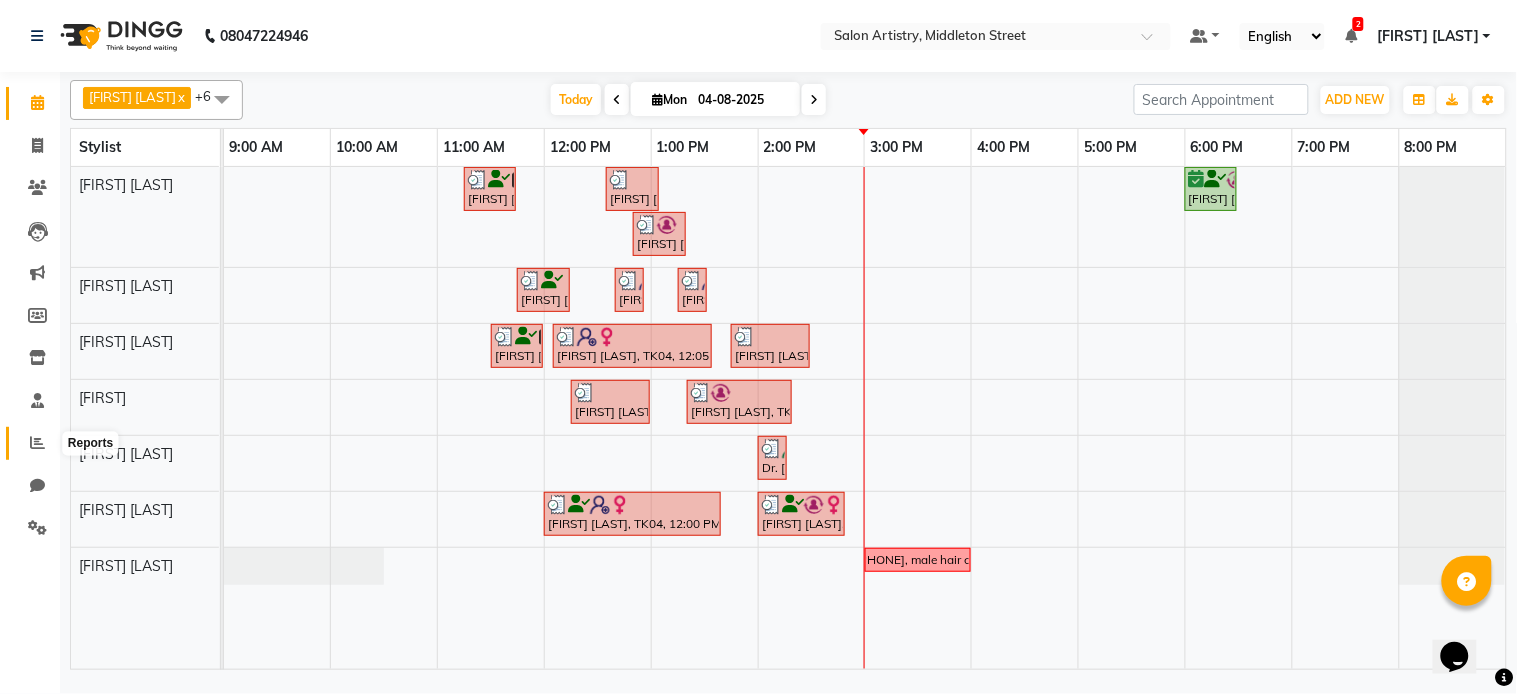 click 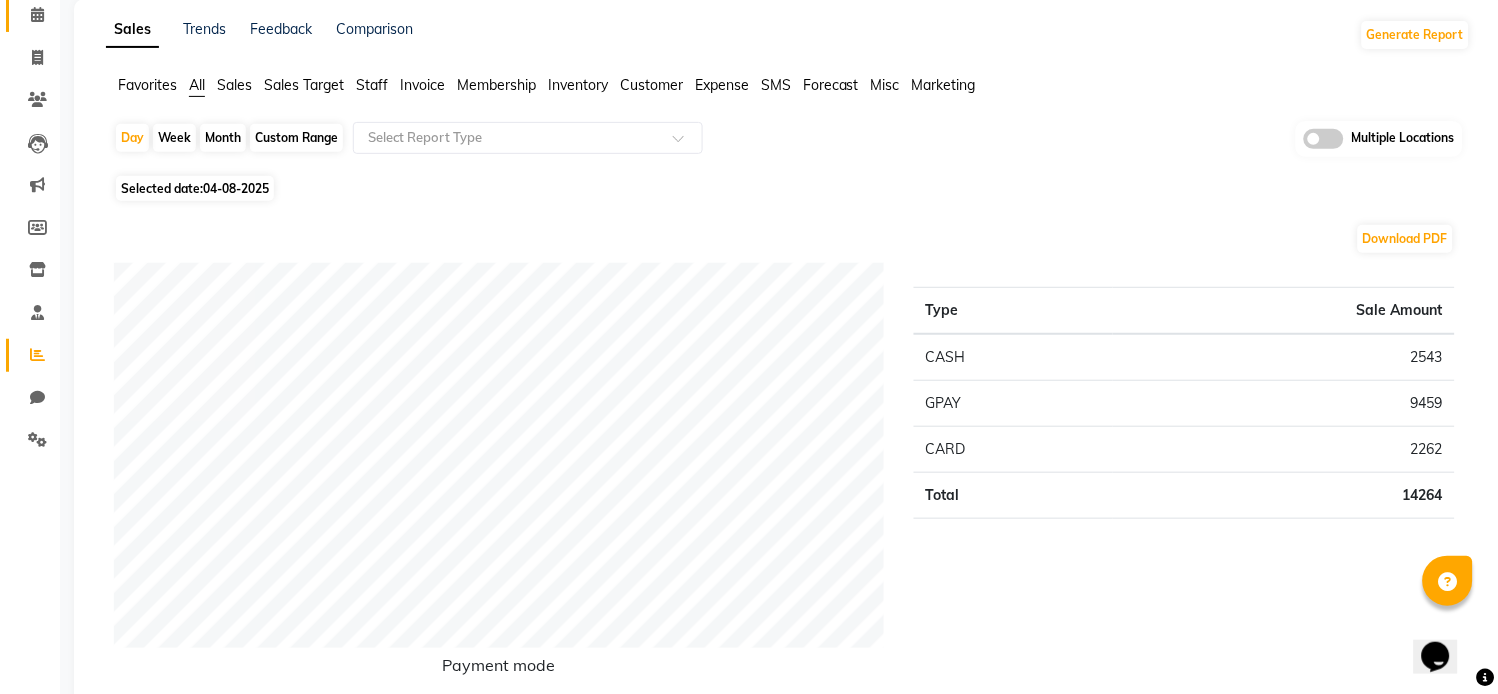scroll, scrollTop: 103, scrollLeft: 0, axis: vertical 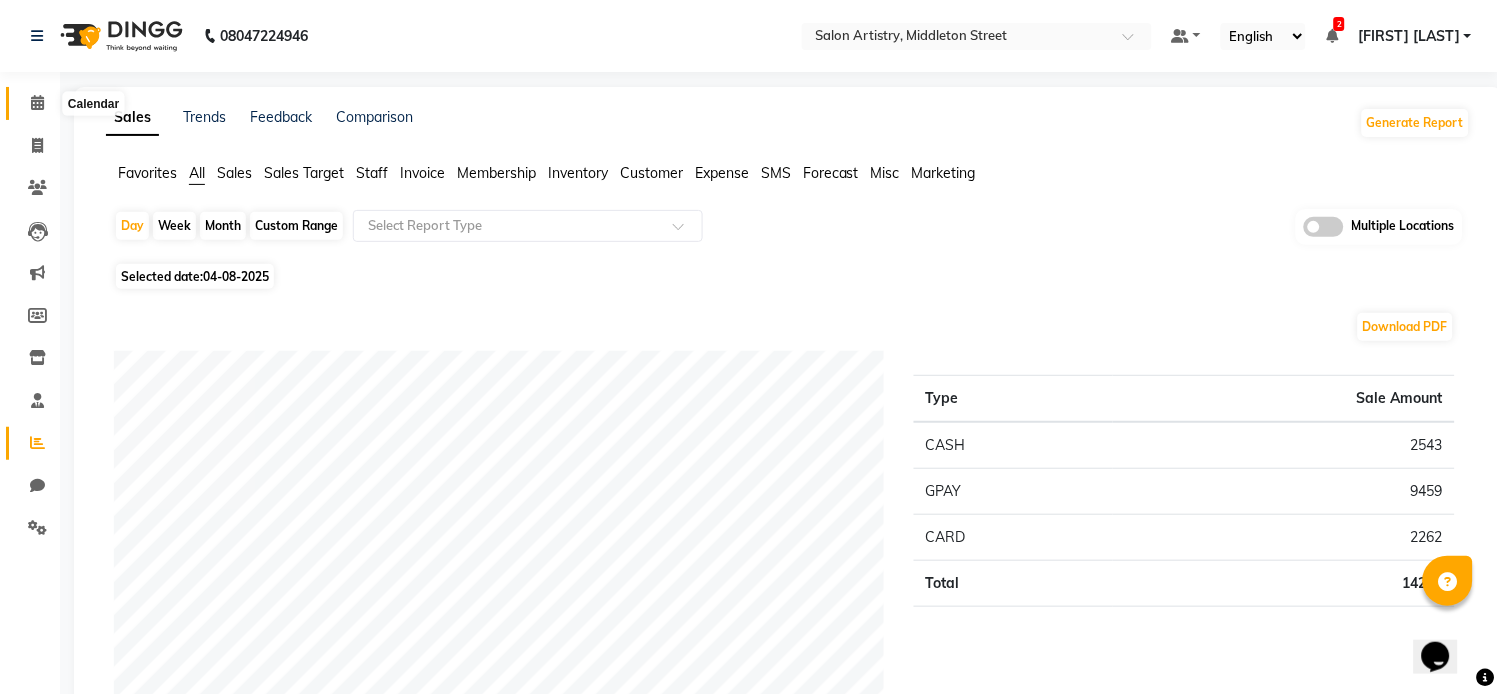 click 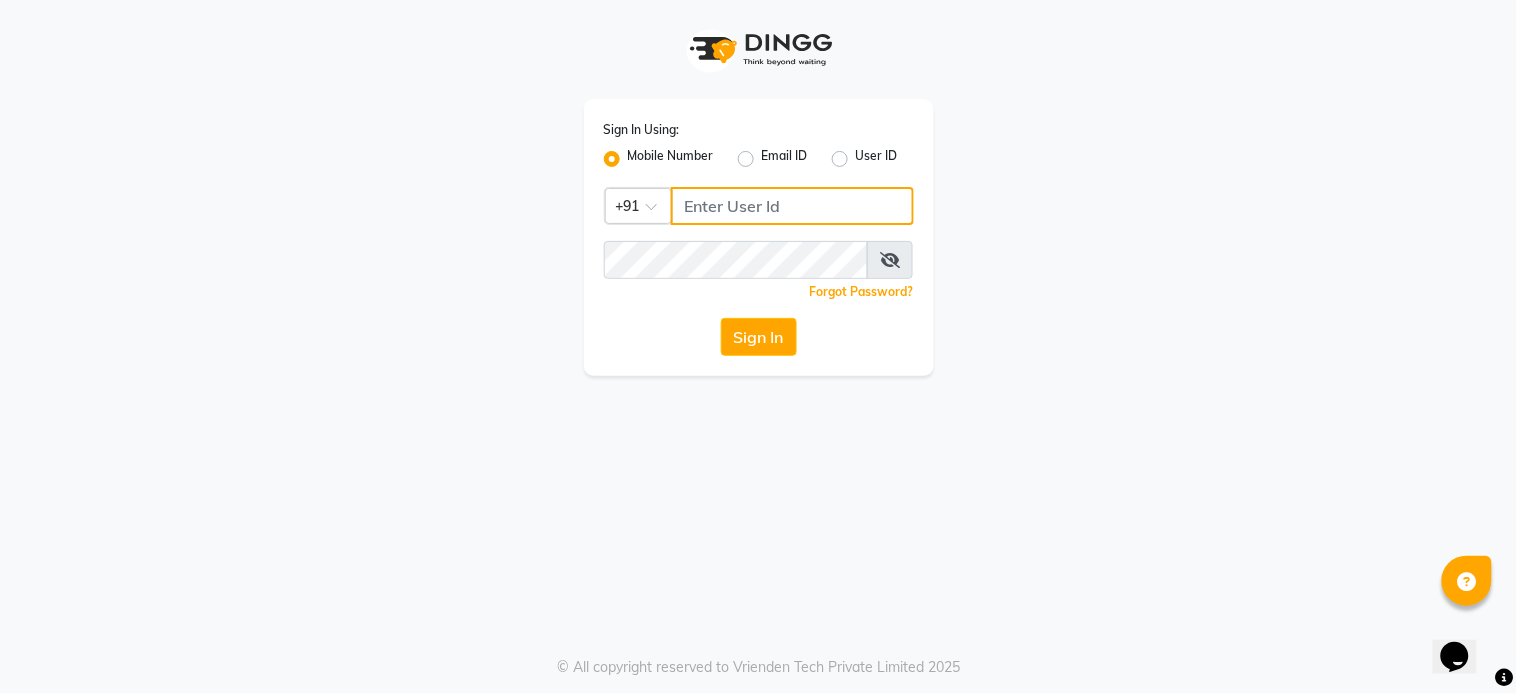 type on "7278274131" 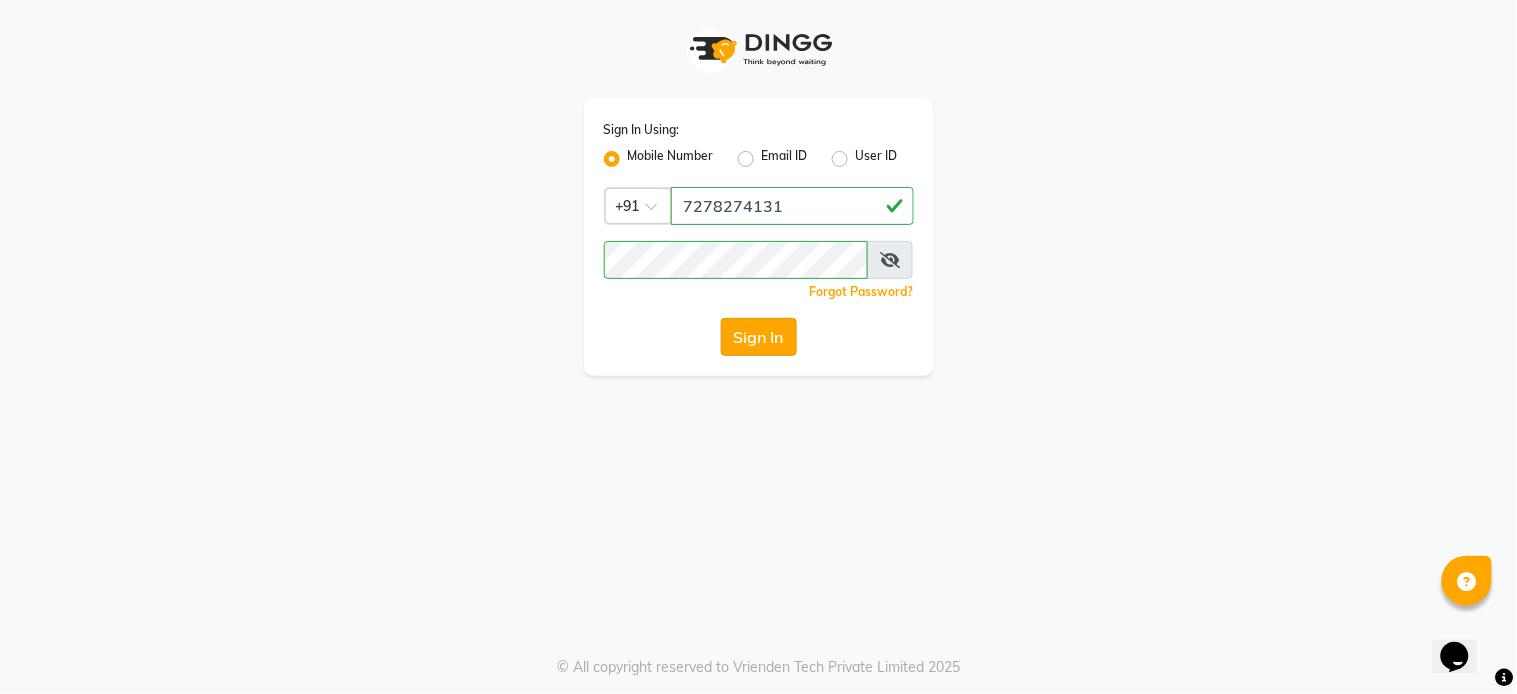 click on "Sign In" 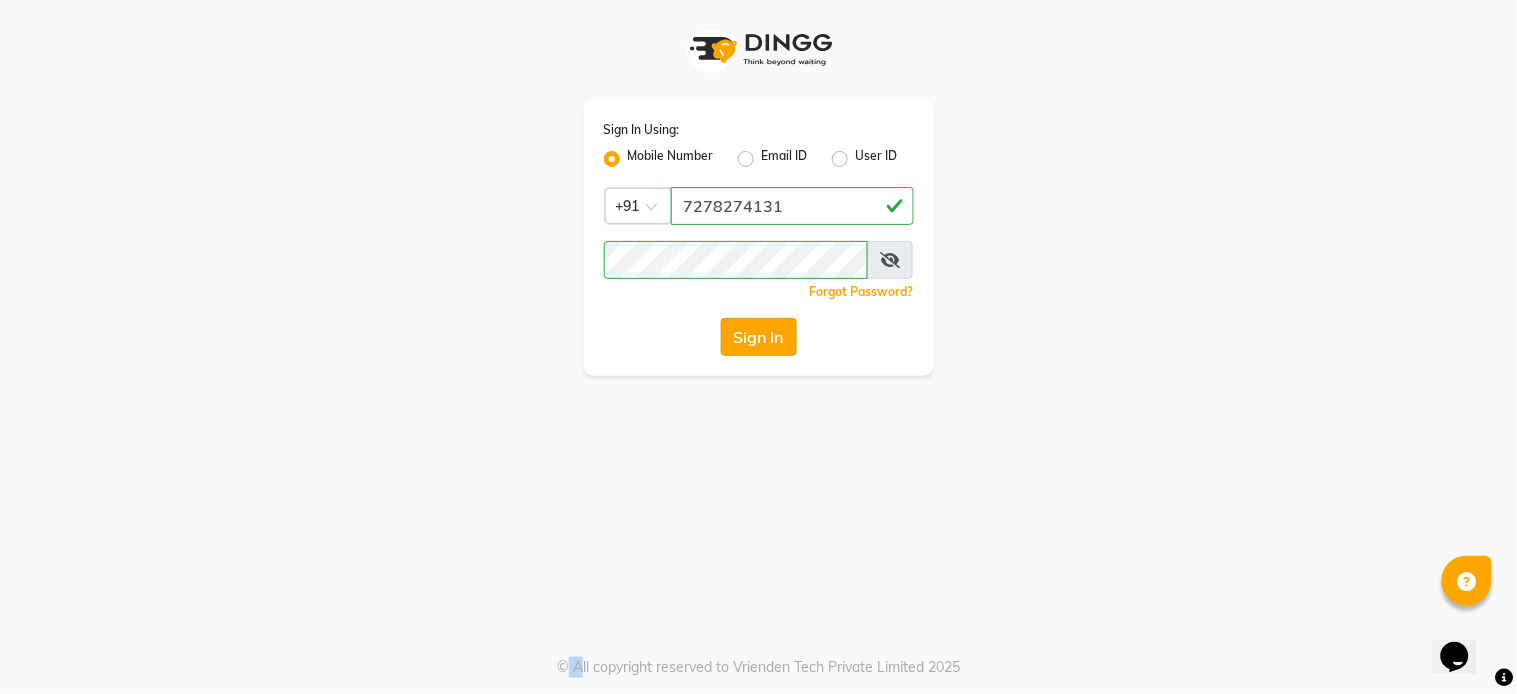 click on "Sign In" 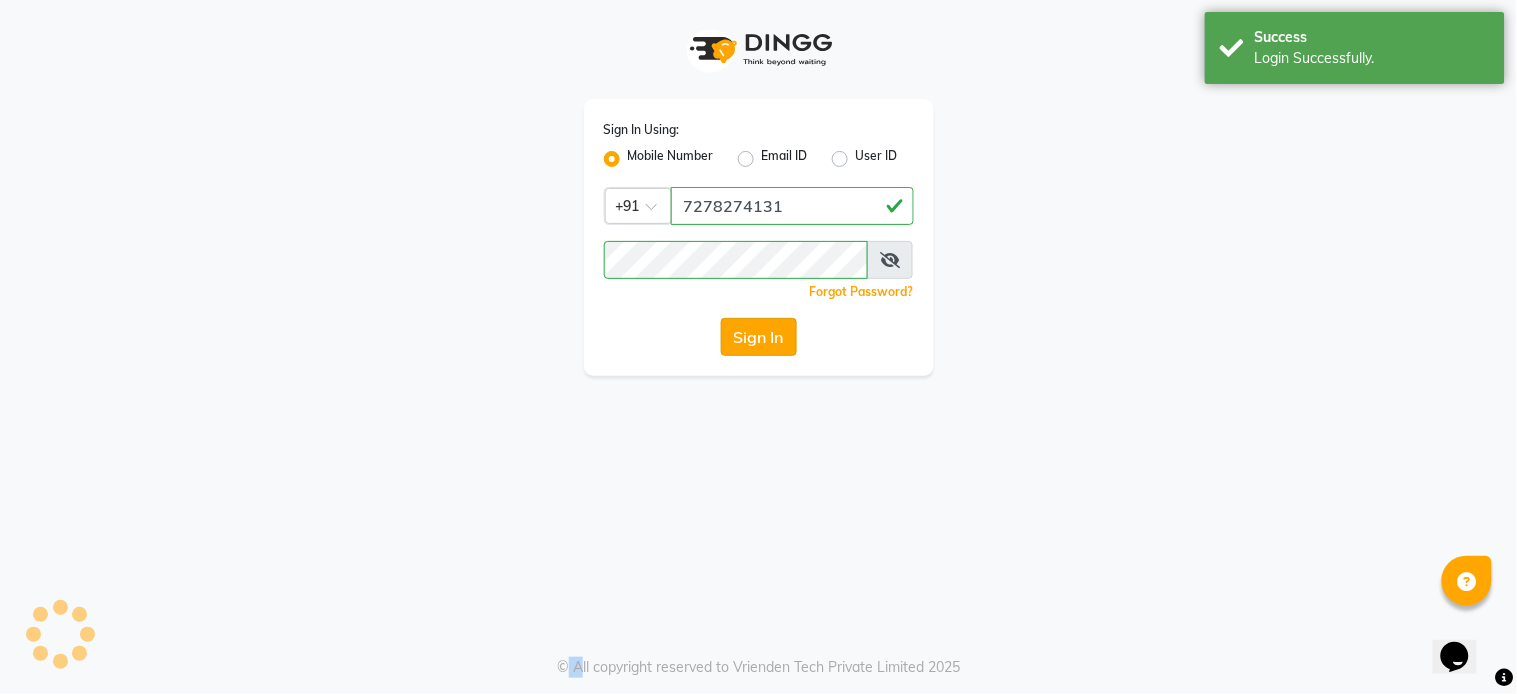 click on "Sign In" 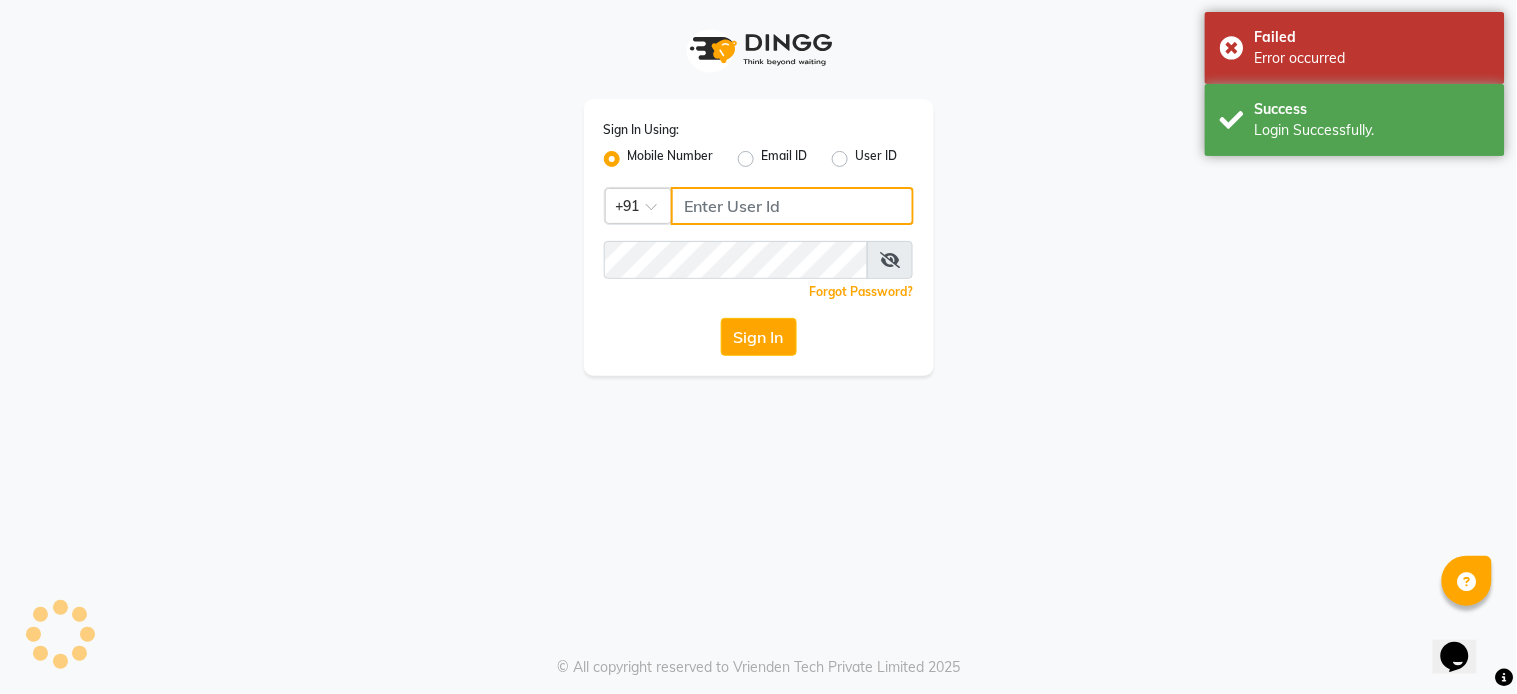 type on "7278274131" 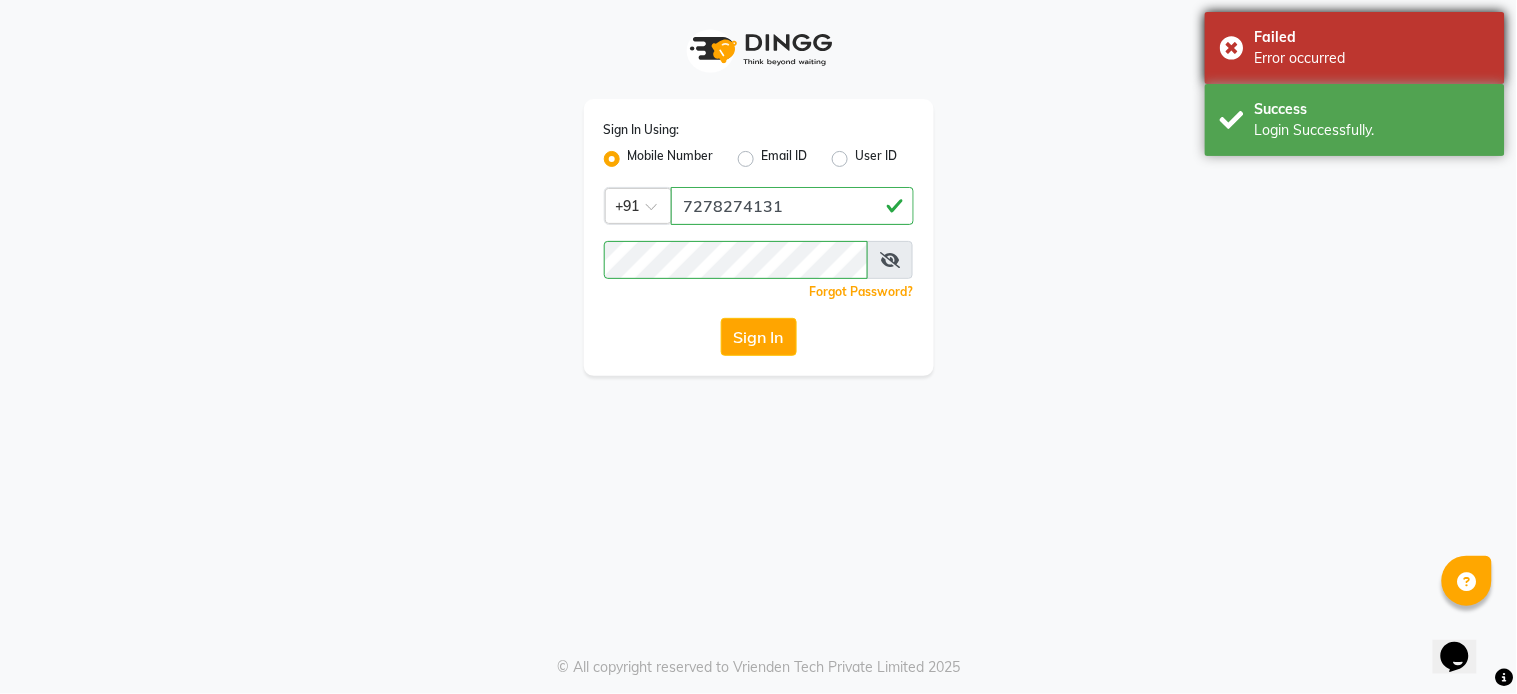 click on "Failed   Error occurred" at bounding box center (1355, 48) 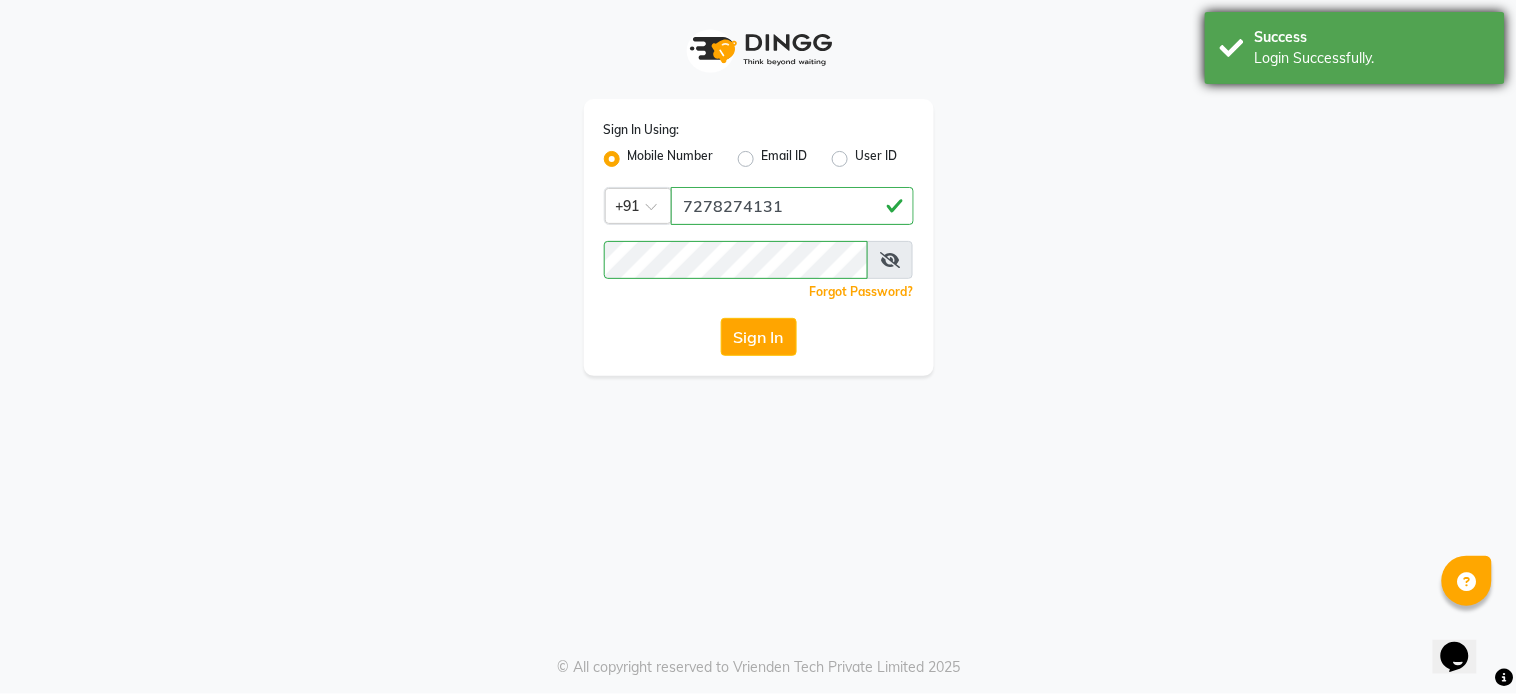 click on "Success   Login Successfully." at bounding box center (1355, 48) 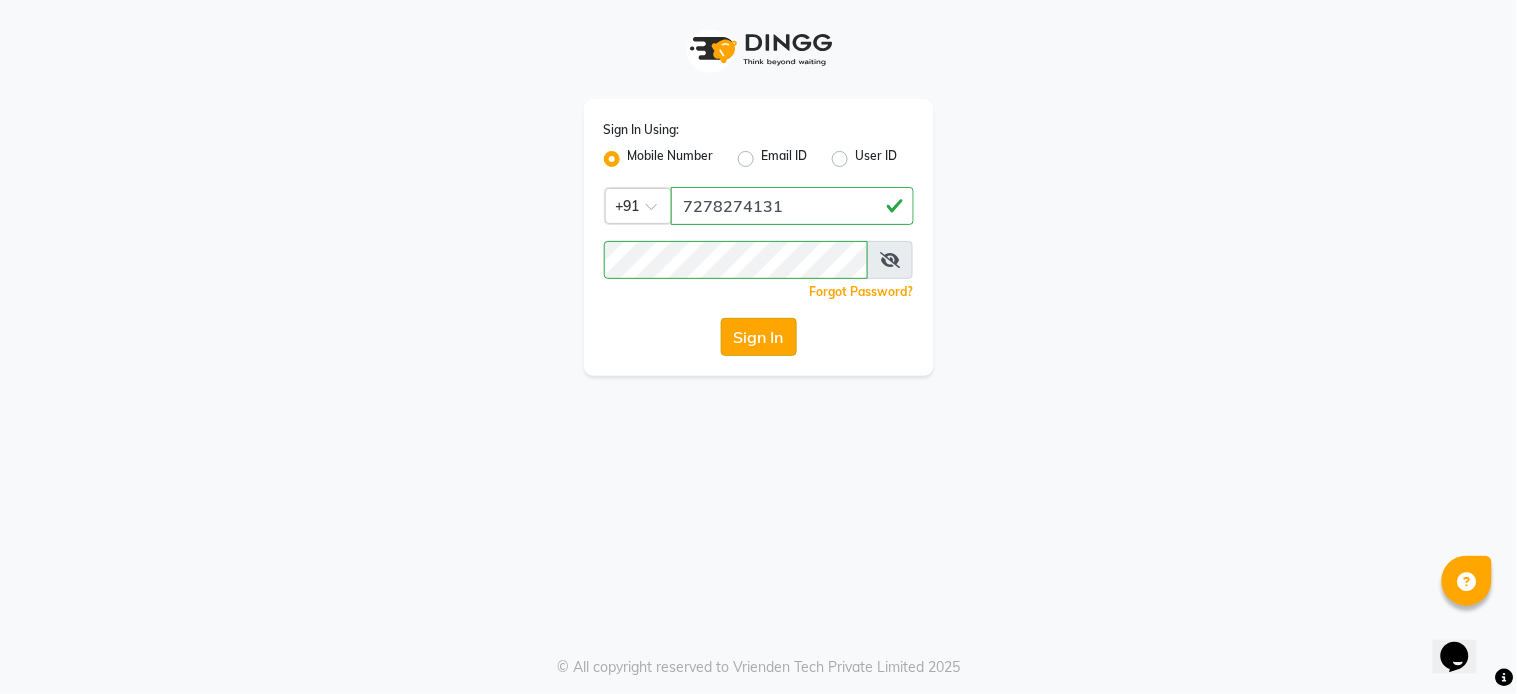 click on "Sign In" 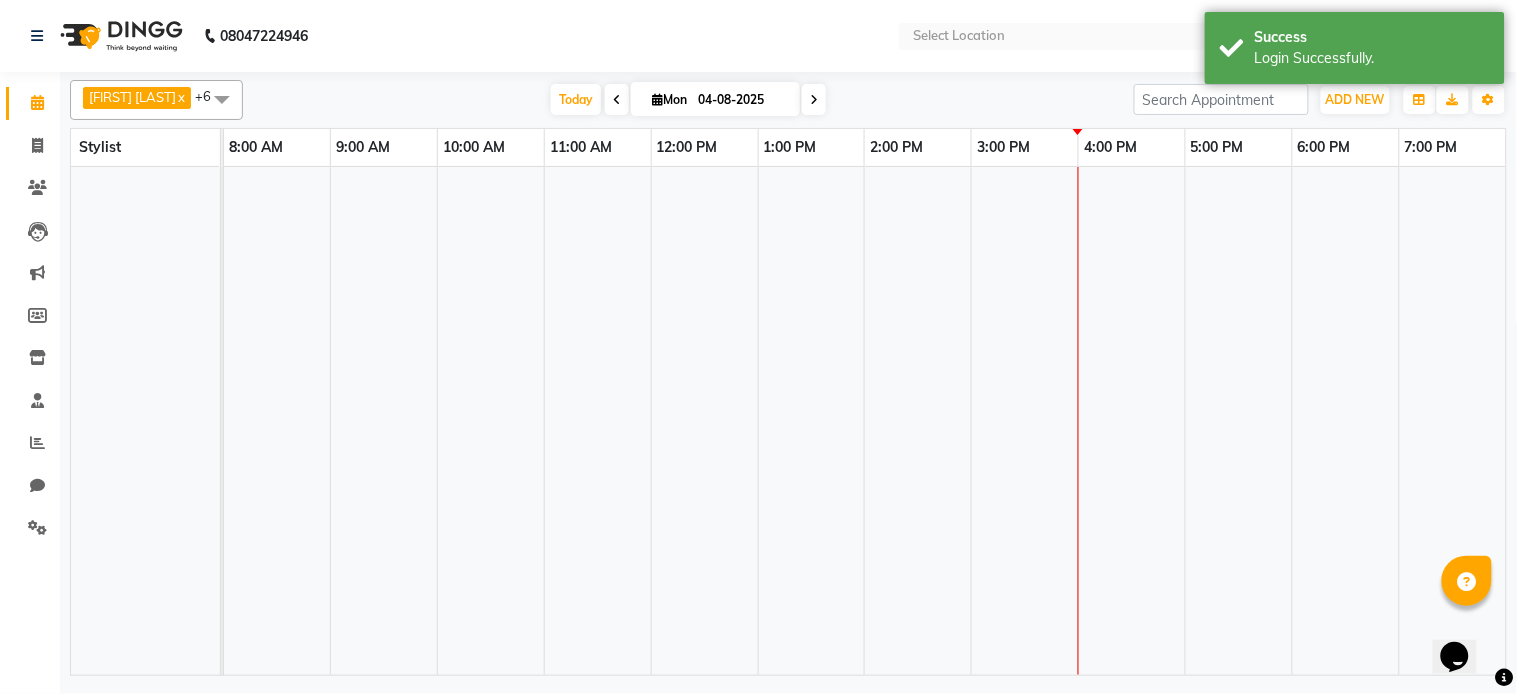 select on "en" 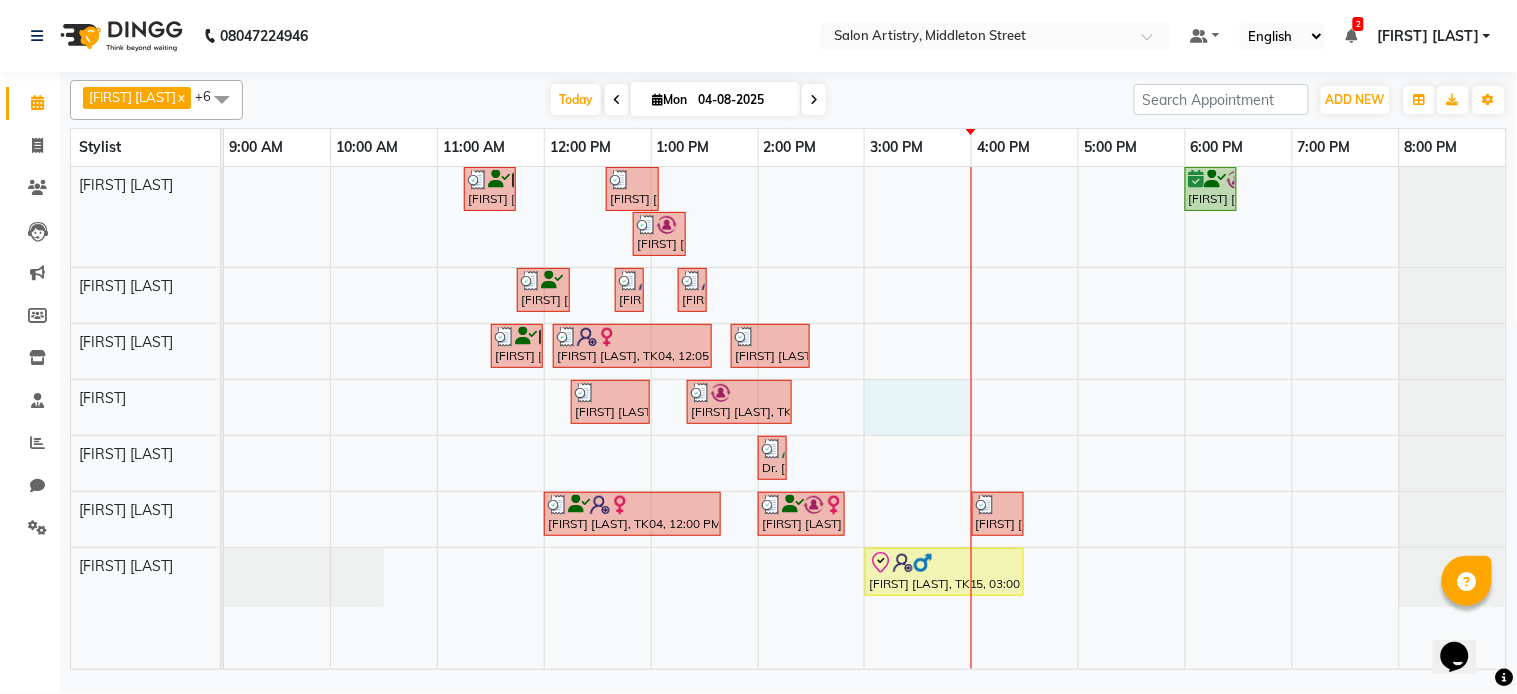drag, startPoint x: 883, startPoint y: 415, endPoint x: 815, endPoint y: -69, distance: 488.7535 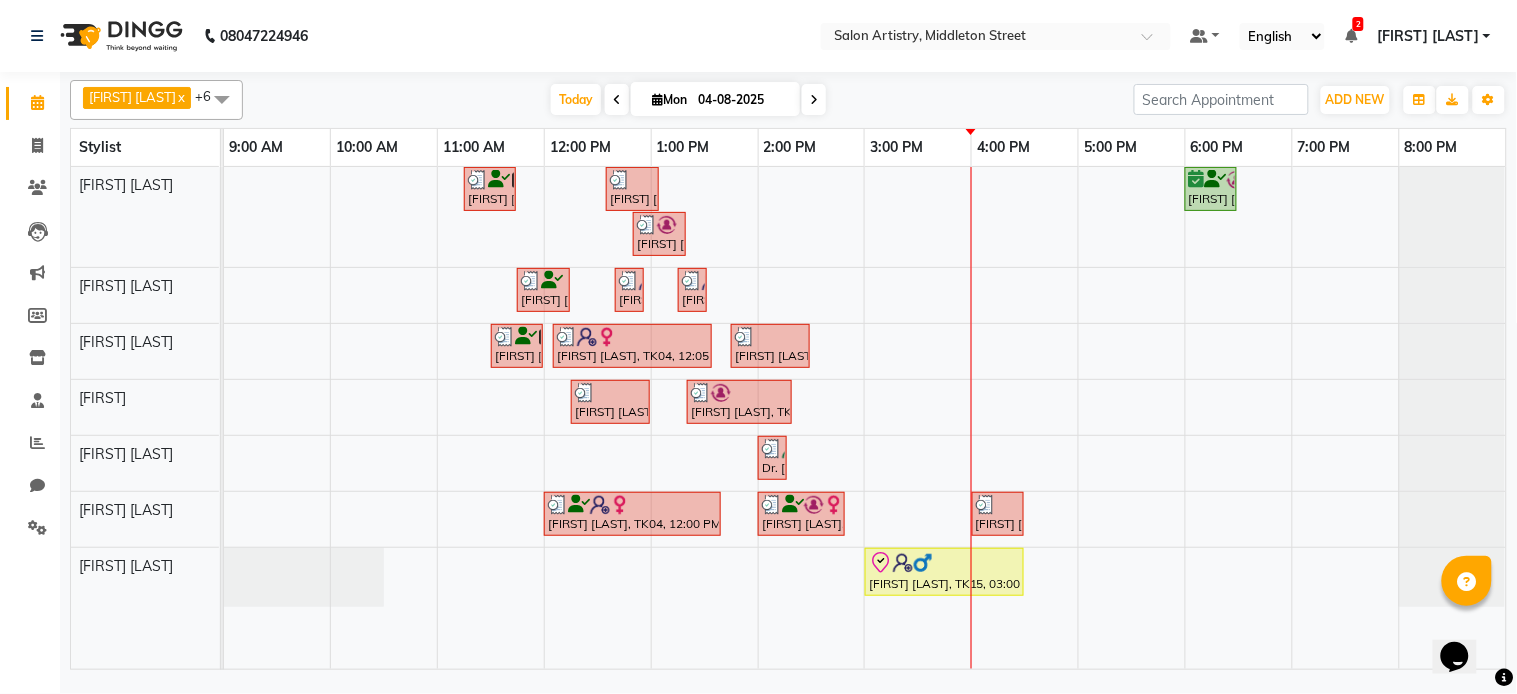 click at bounding box center [814, 99] 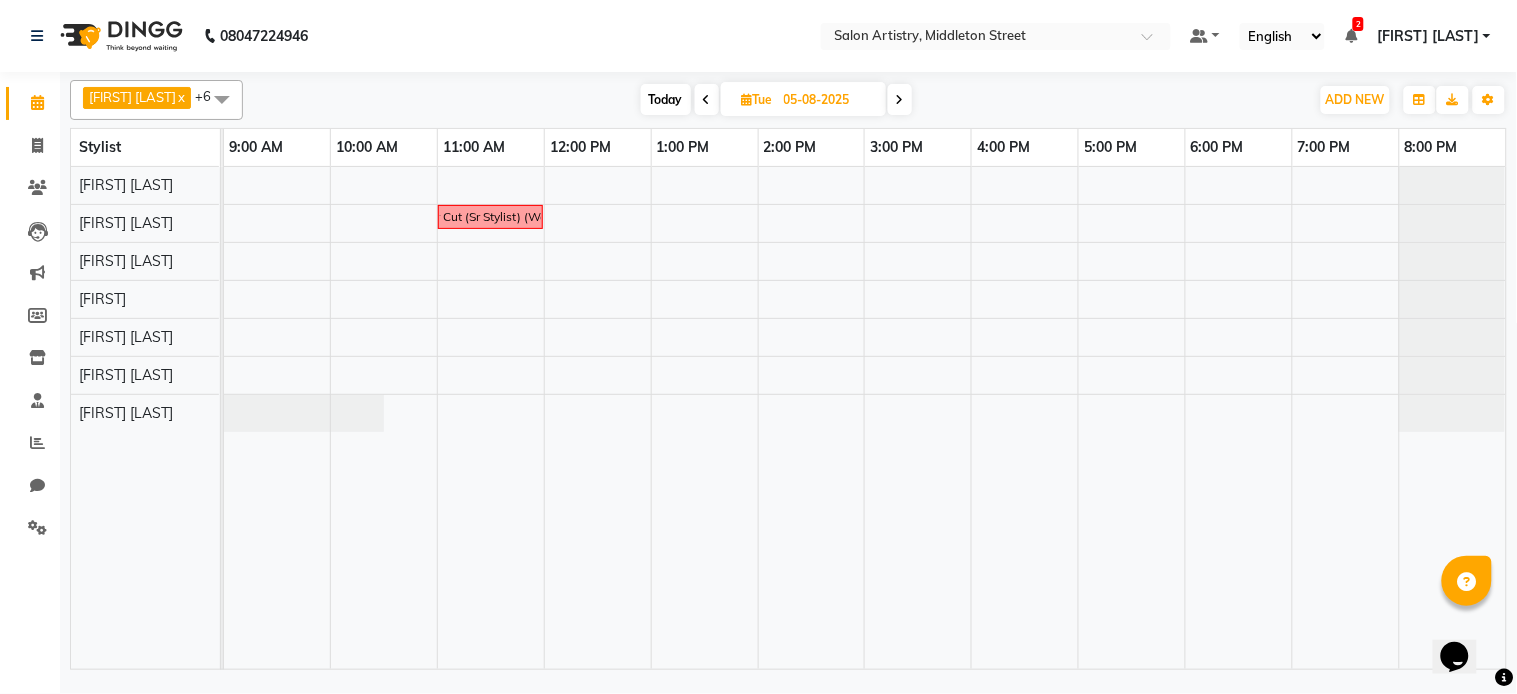 click at bounding box center [900, 99] 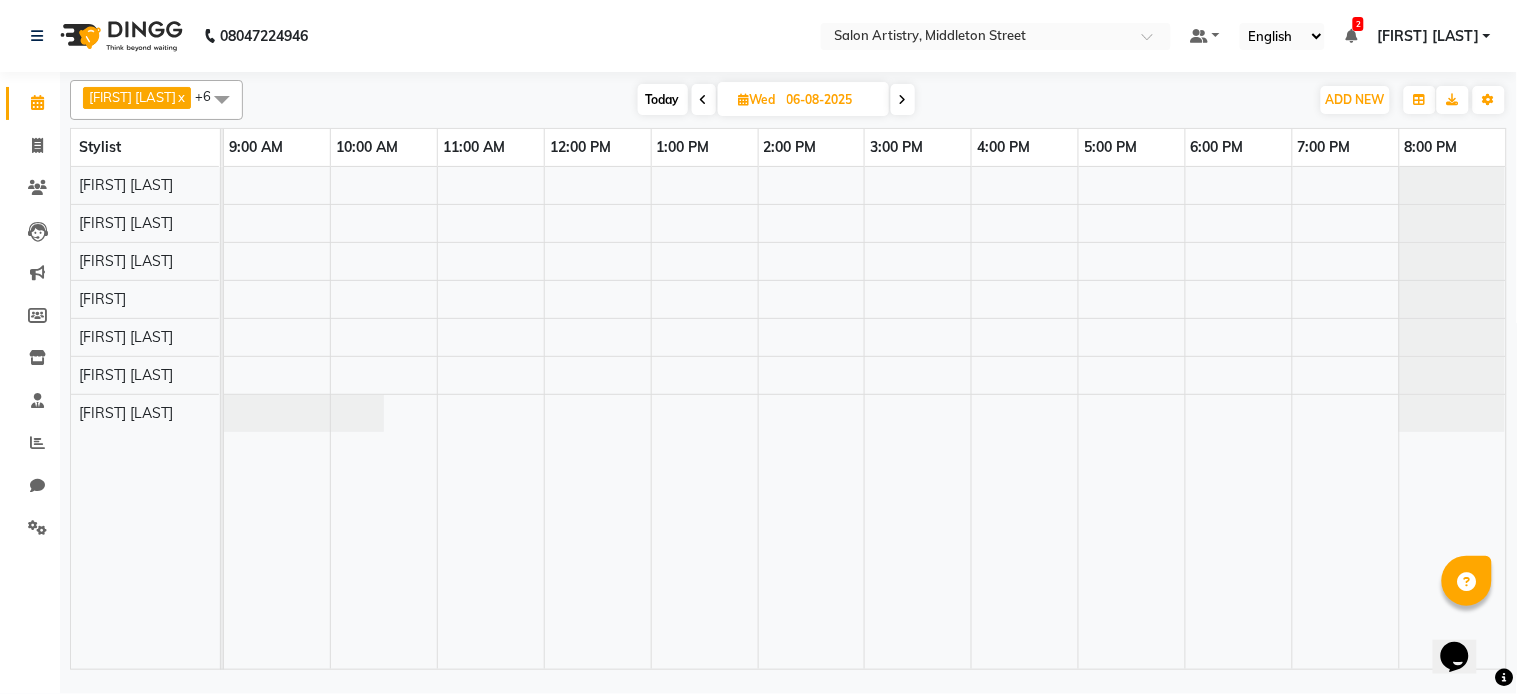 click on "12:00 PM" at bounding box center [598, 147] 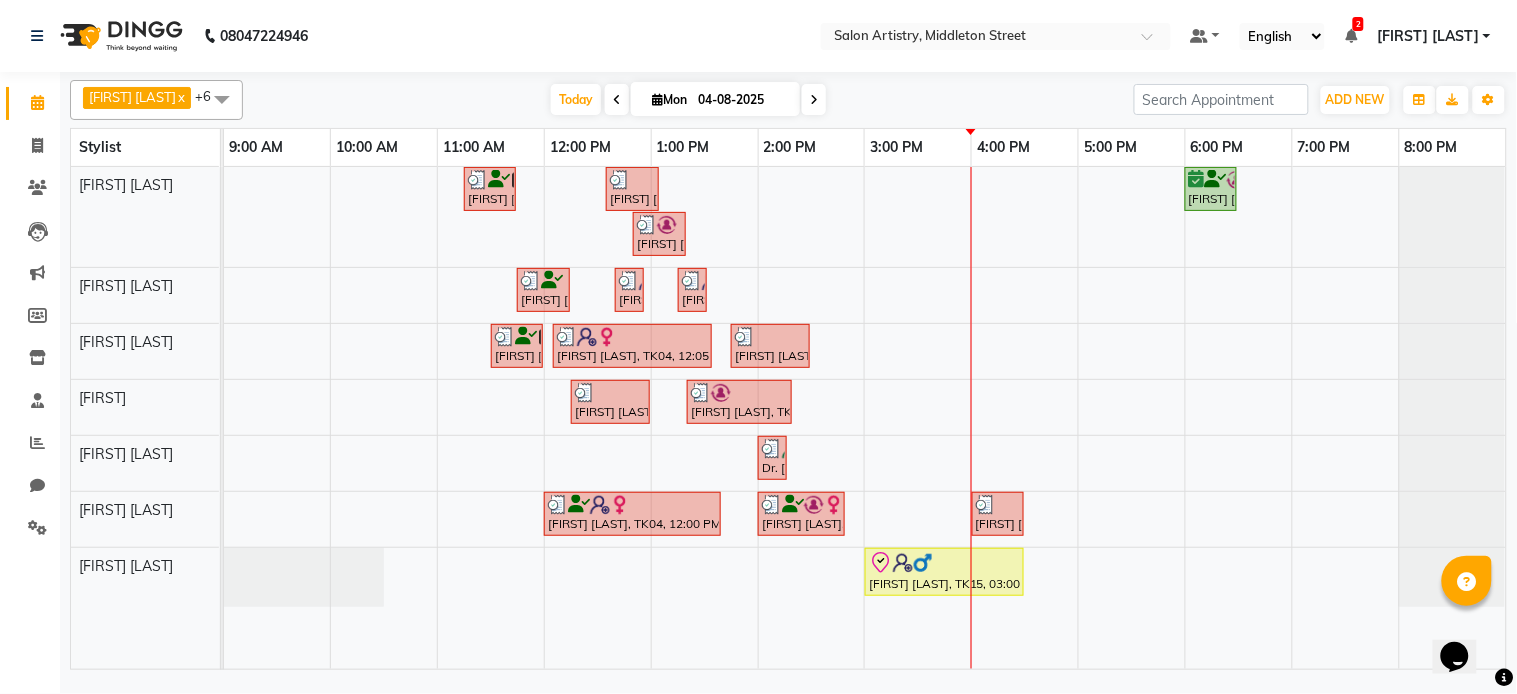 click at bounding box center (814, 99) 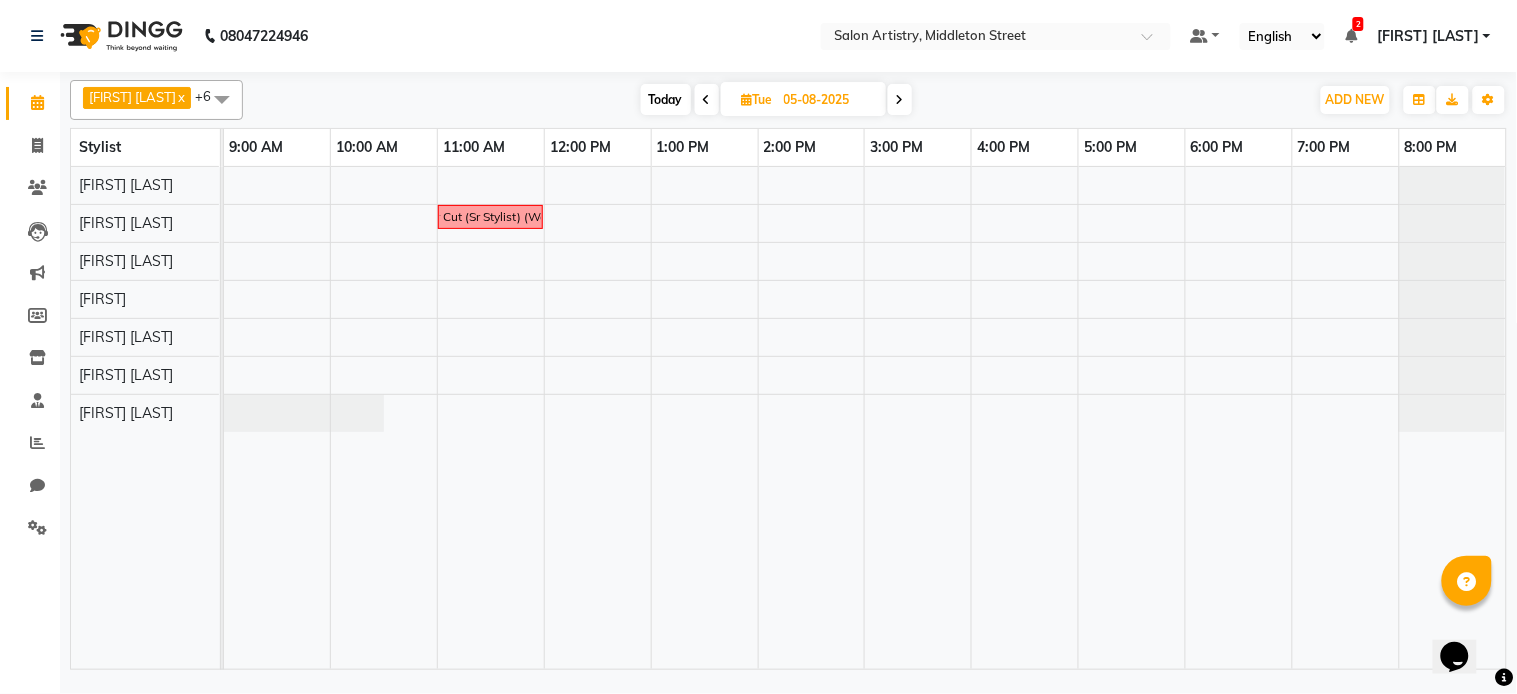click on "05-08-2025" at bounding box center [828, 100] 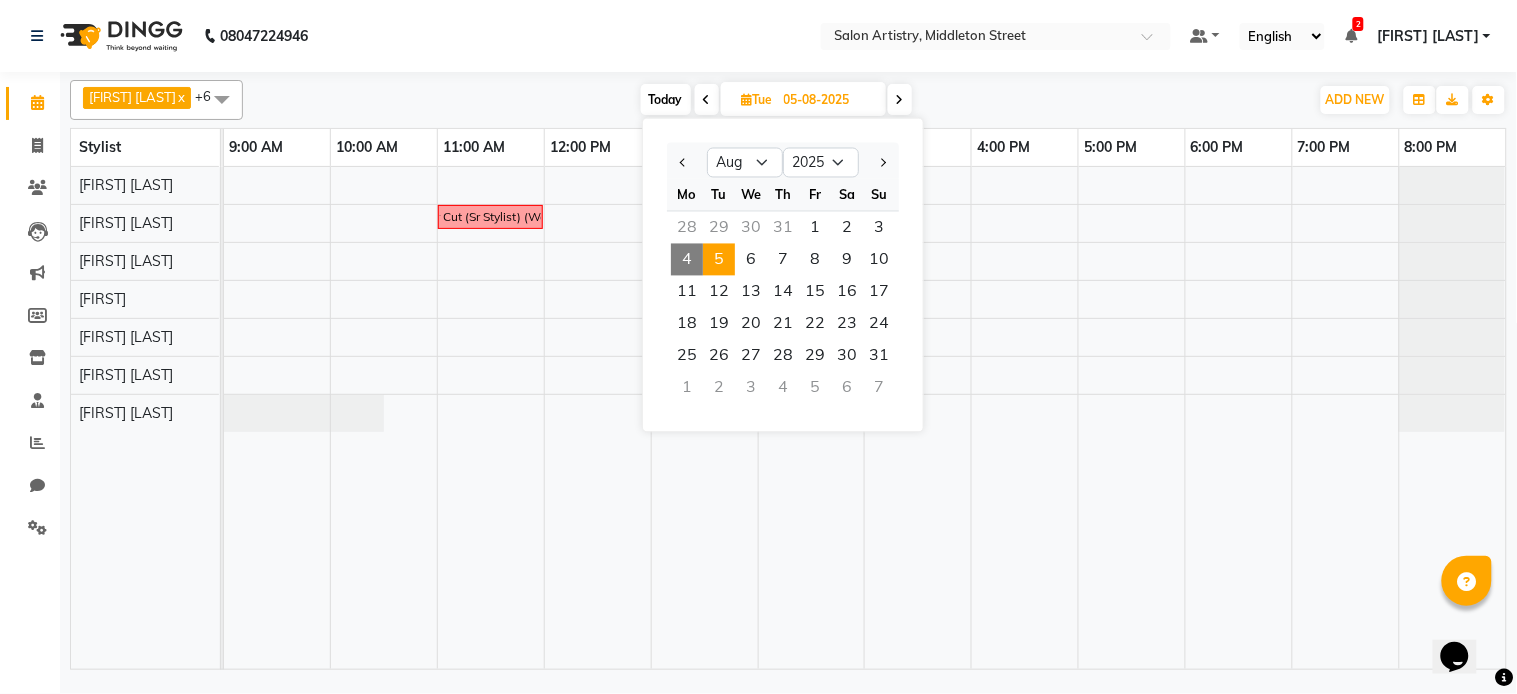 click at bounding box center (900, 99) 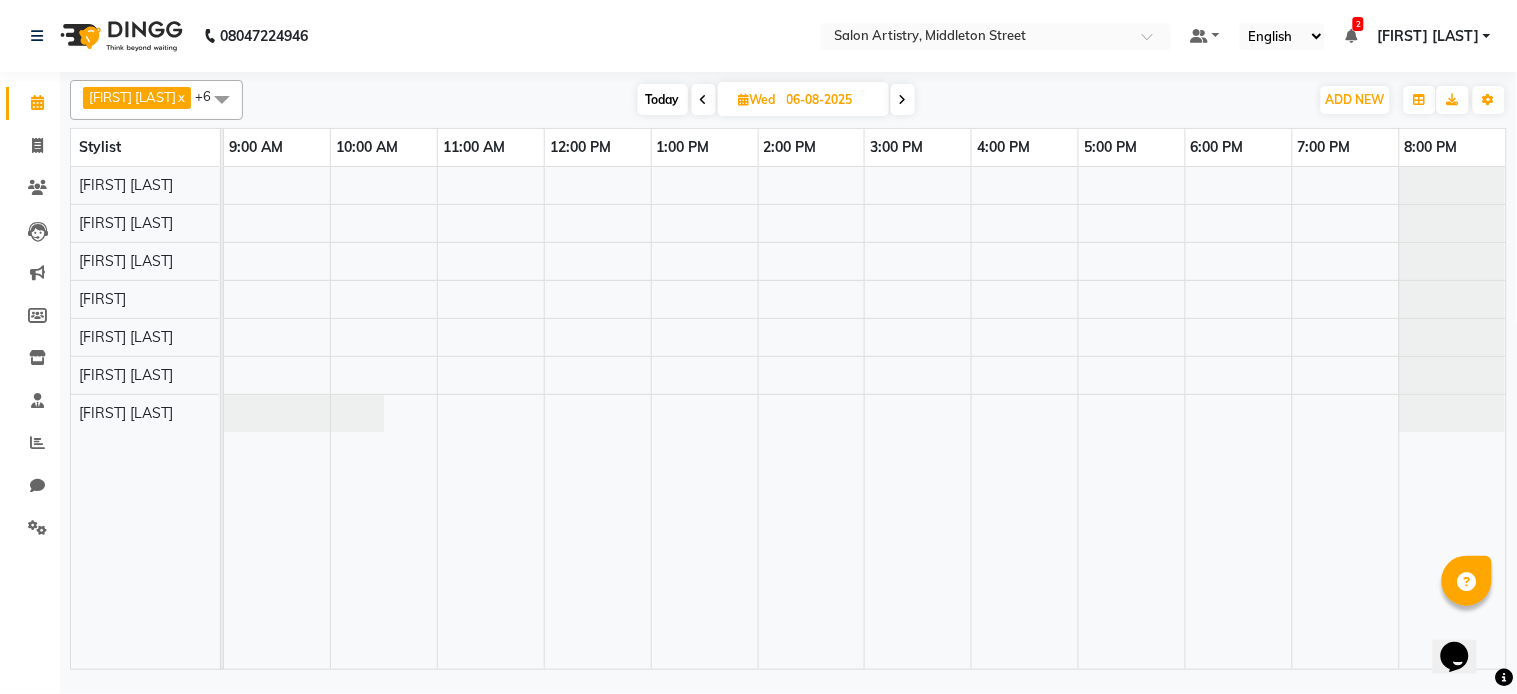 click at bounding box center (903, 99) 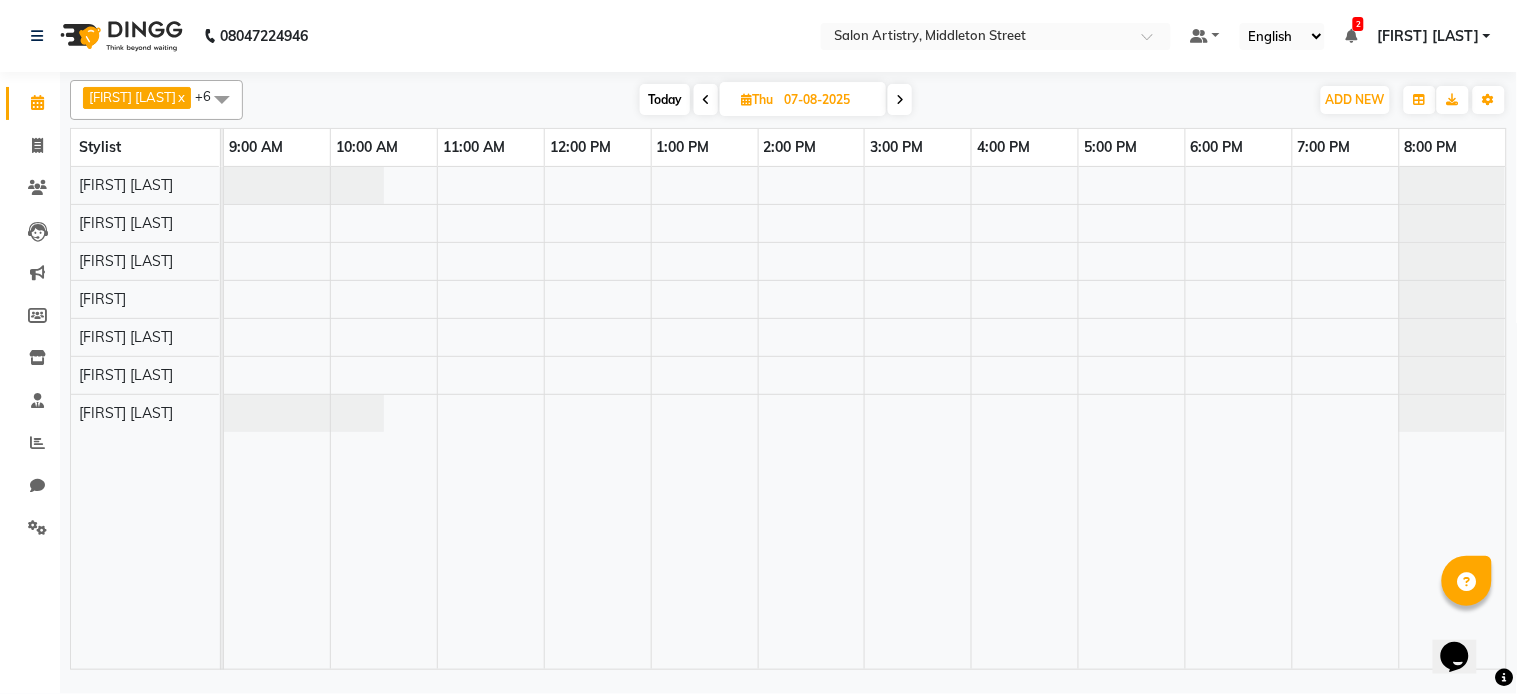 click at bounding box center [900, 99] 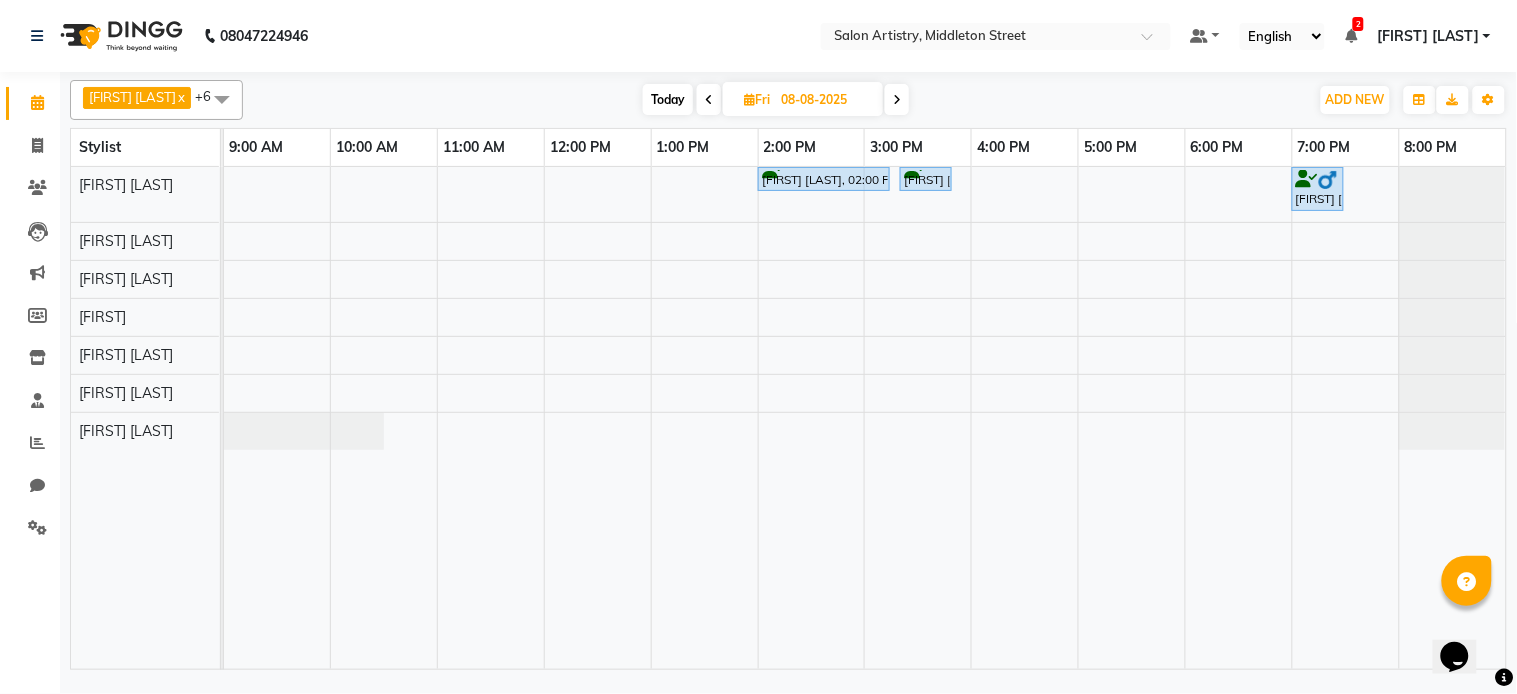 click at bounding box center [897, 100] 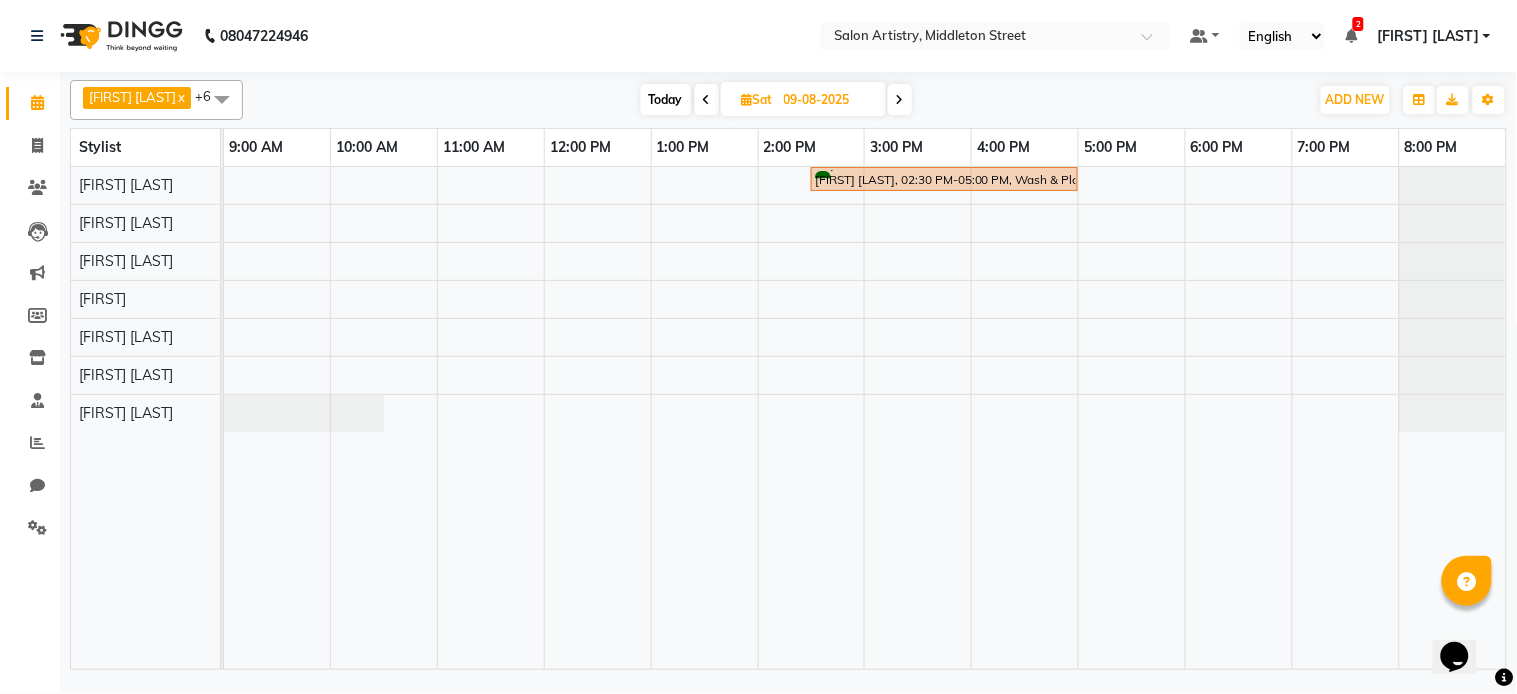 click at bounding box center (900, 99) 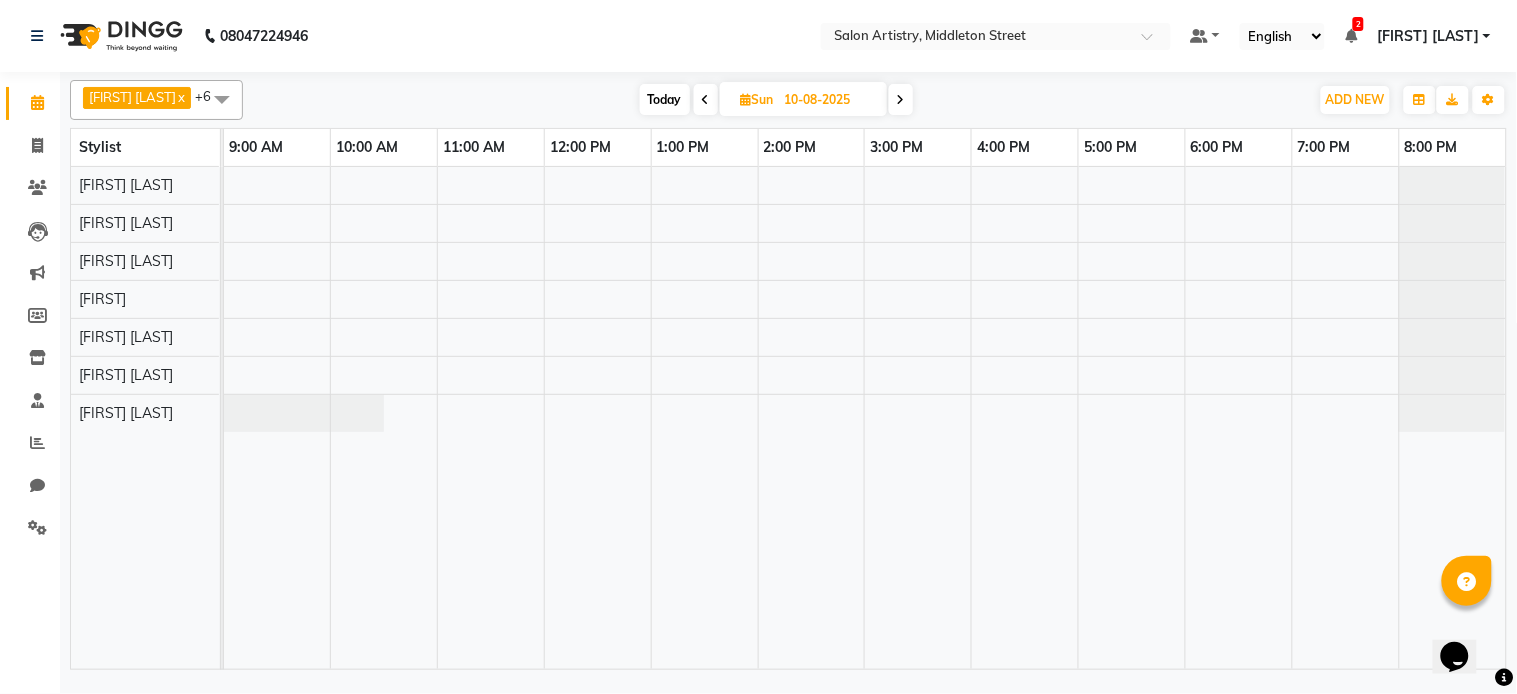 click at bounding box center (901, 99) 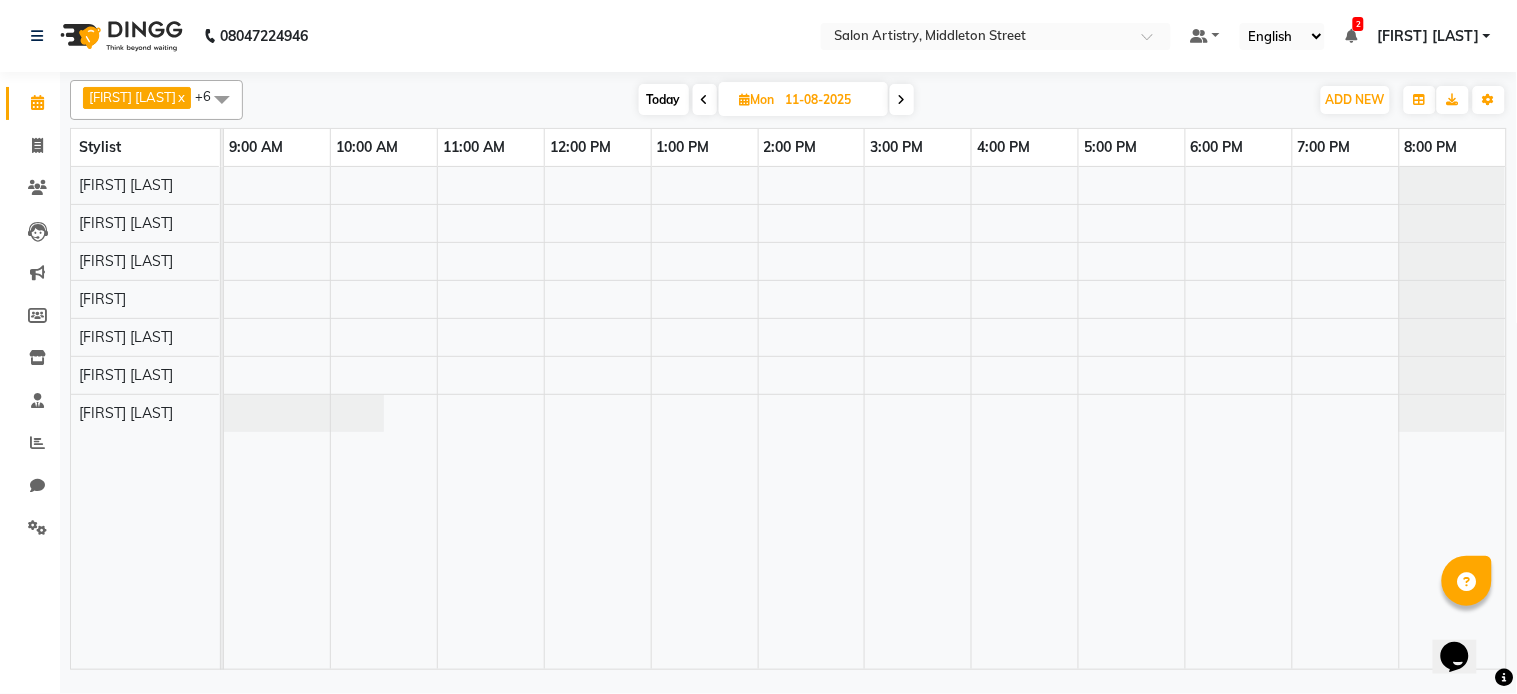 click at bounding box center (902, 99) 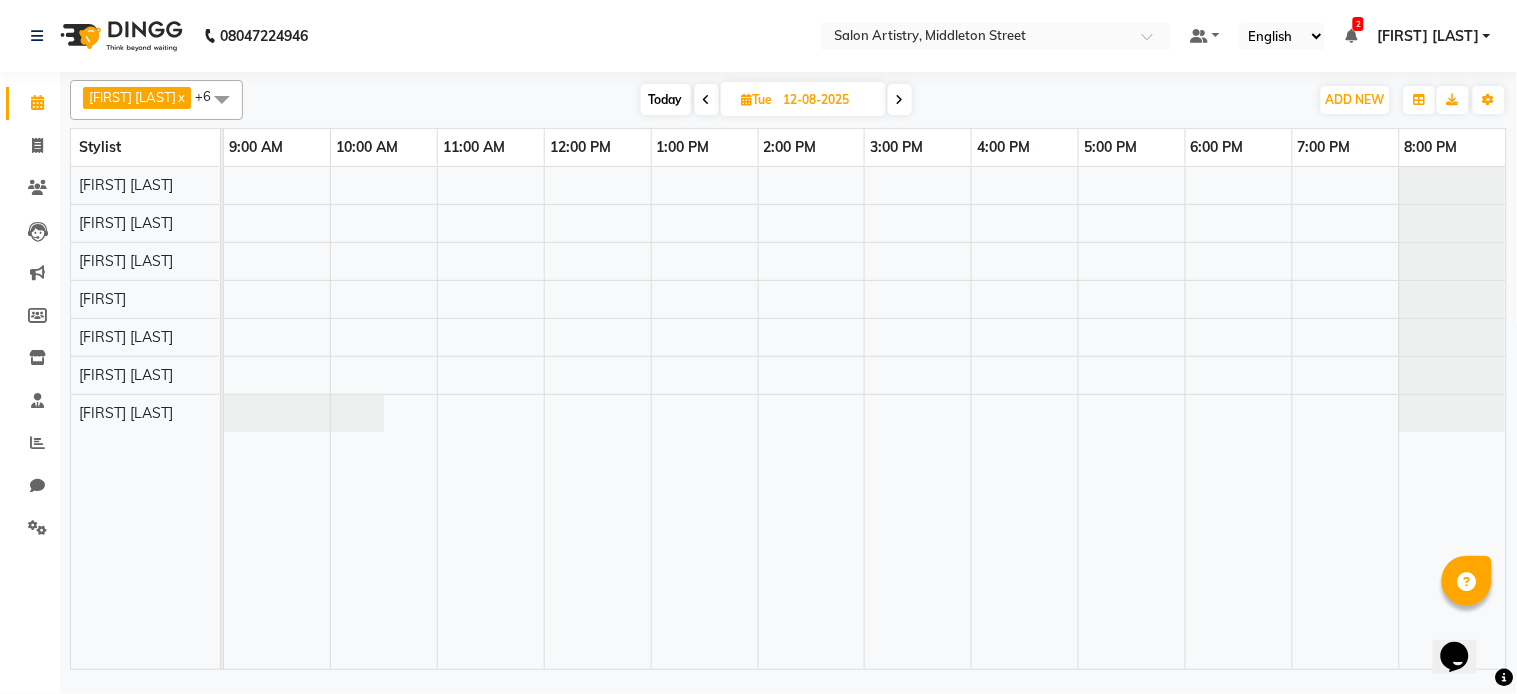 click at bounding box center [900, 99] 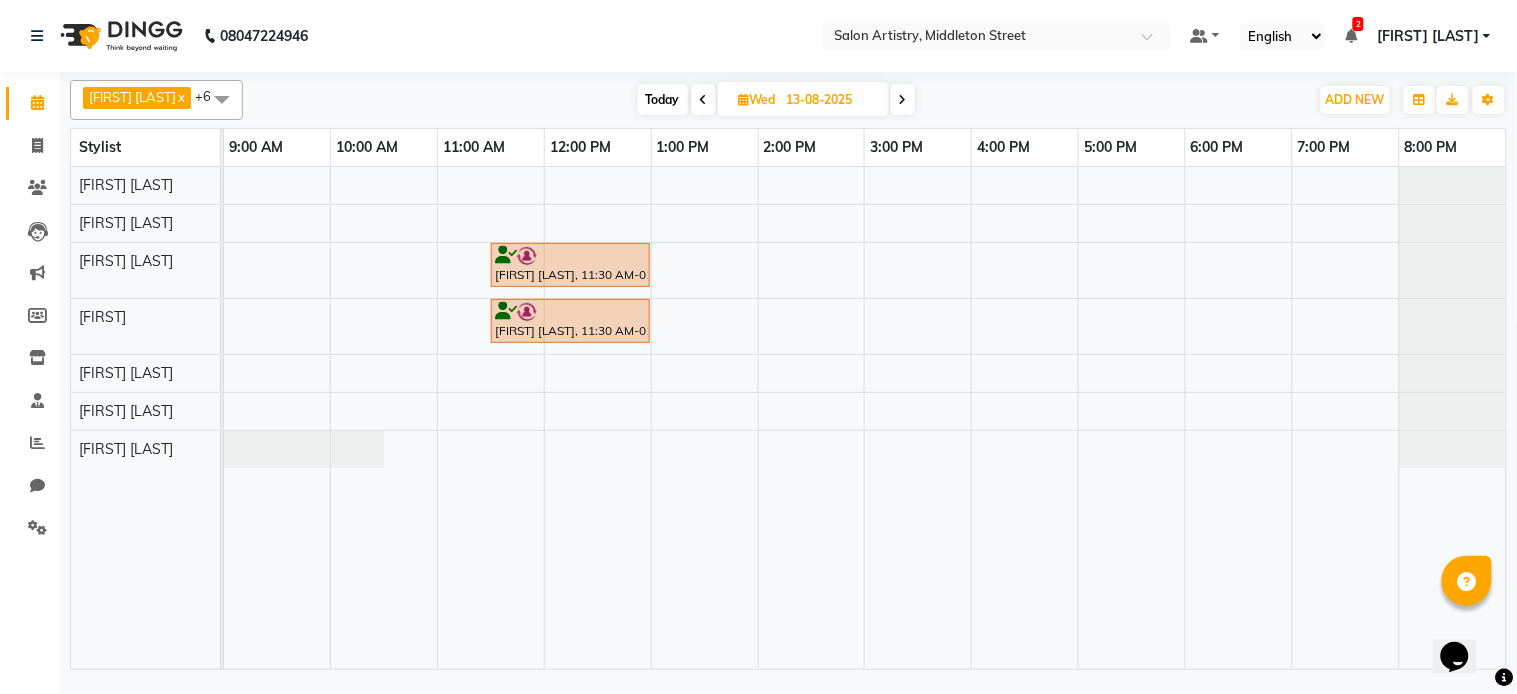 click at bounding box center (903, 99) 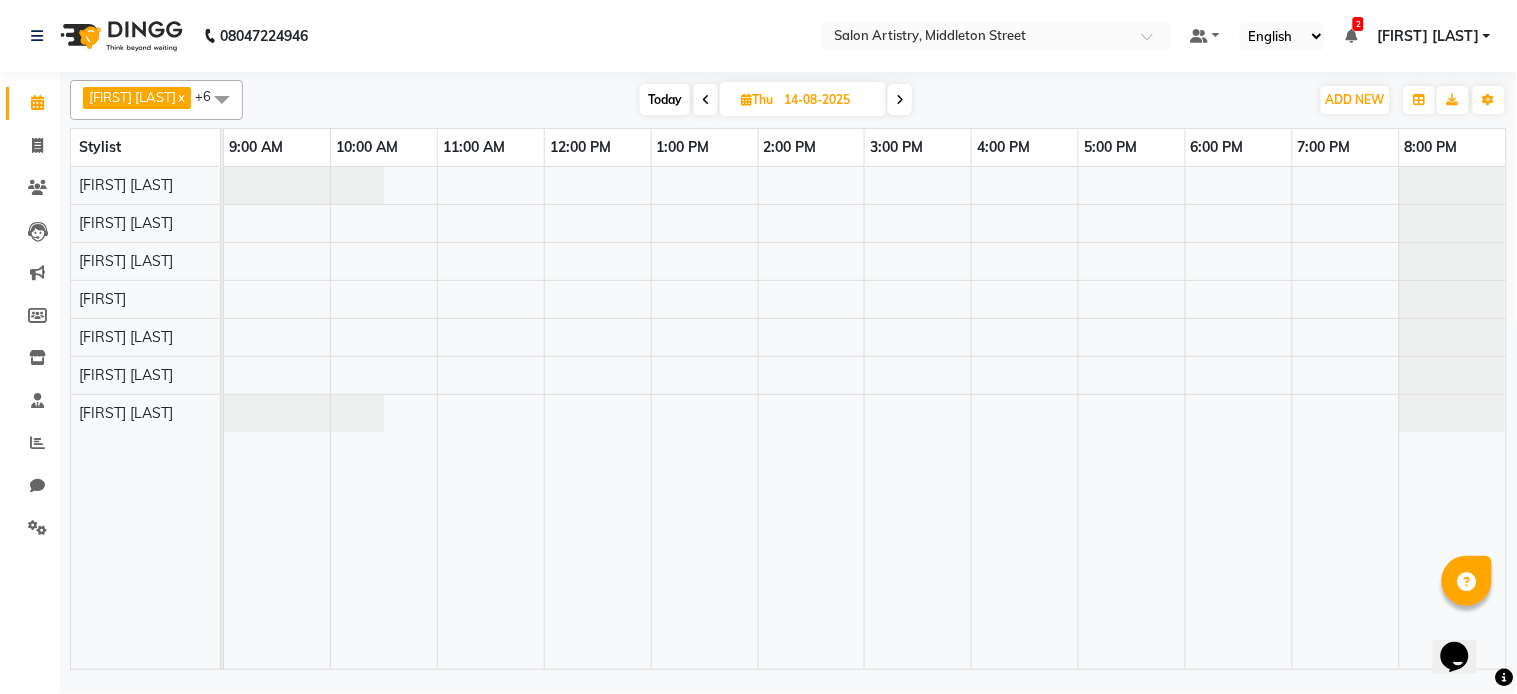 click at bounding box center [900, 99] 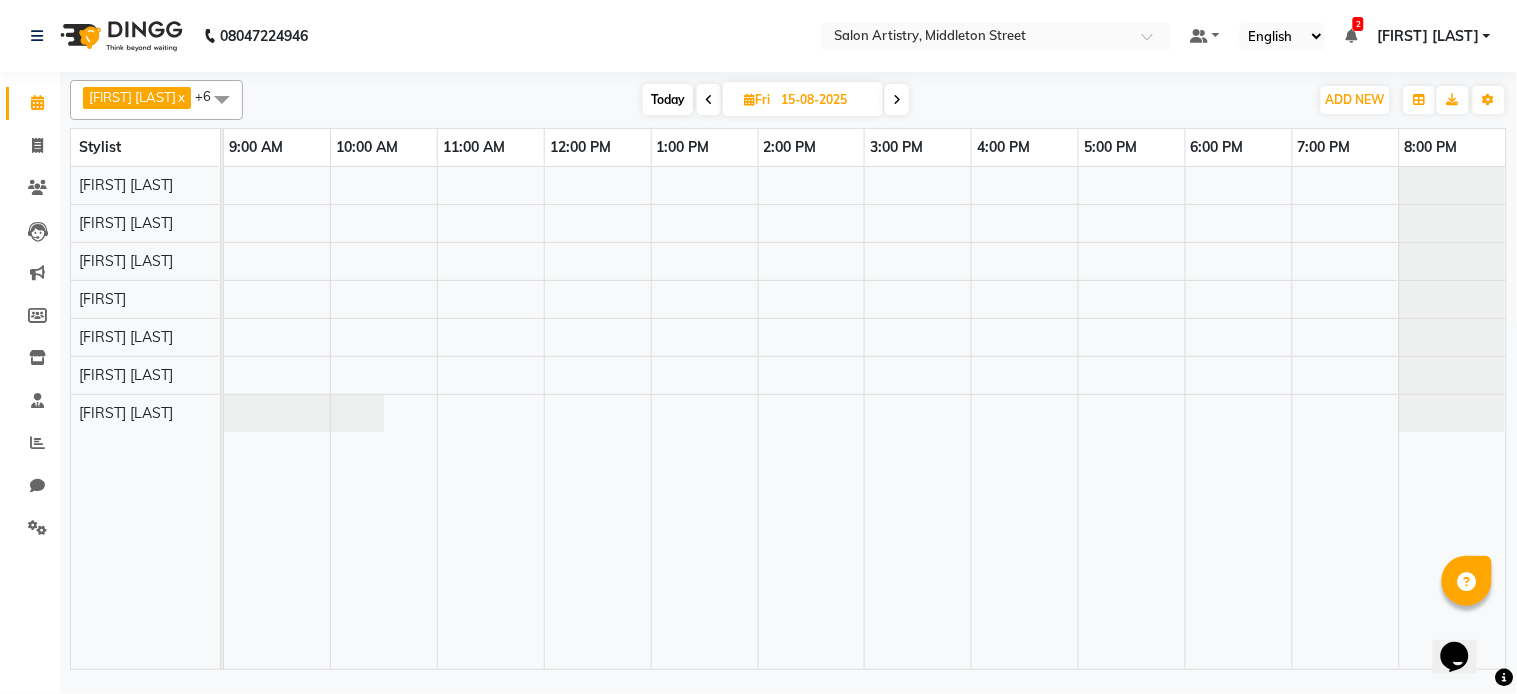 click at bounding box center (897, 100) 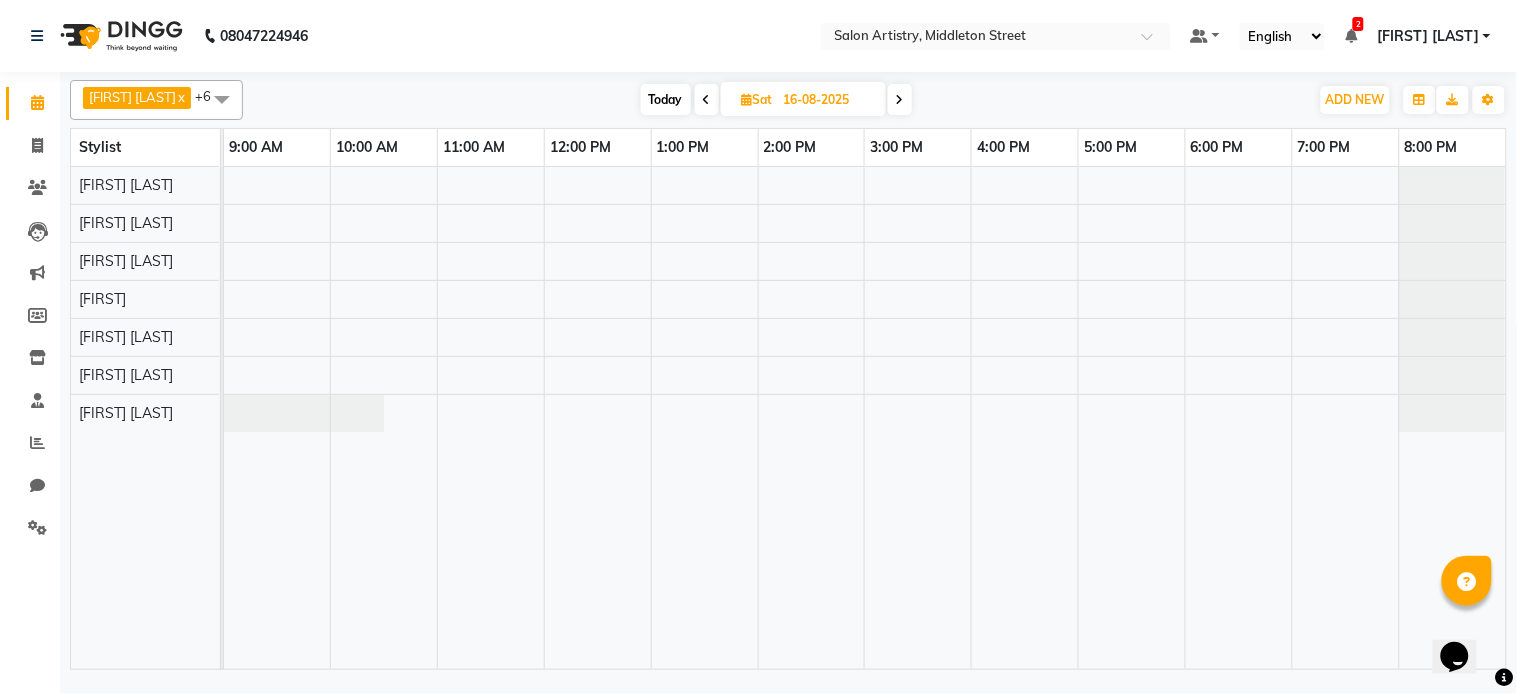 click at bounding box center (900, 99) 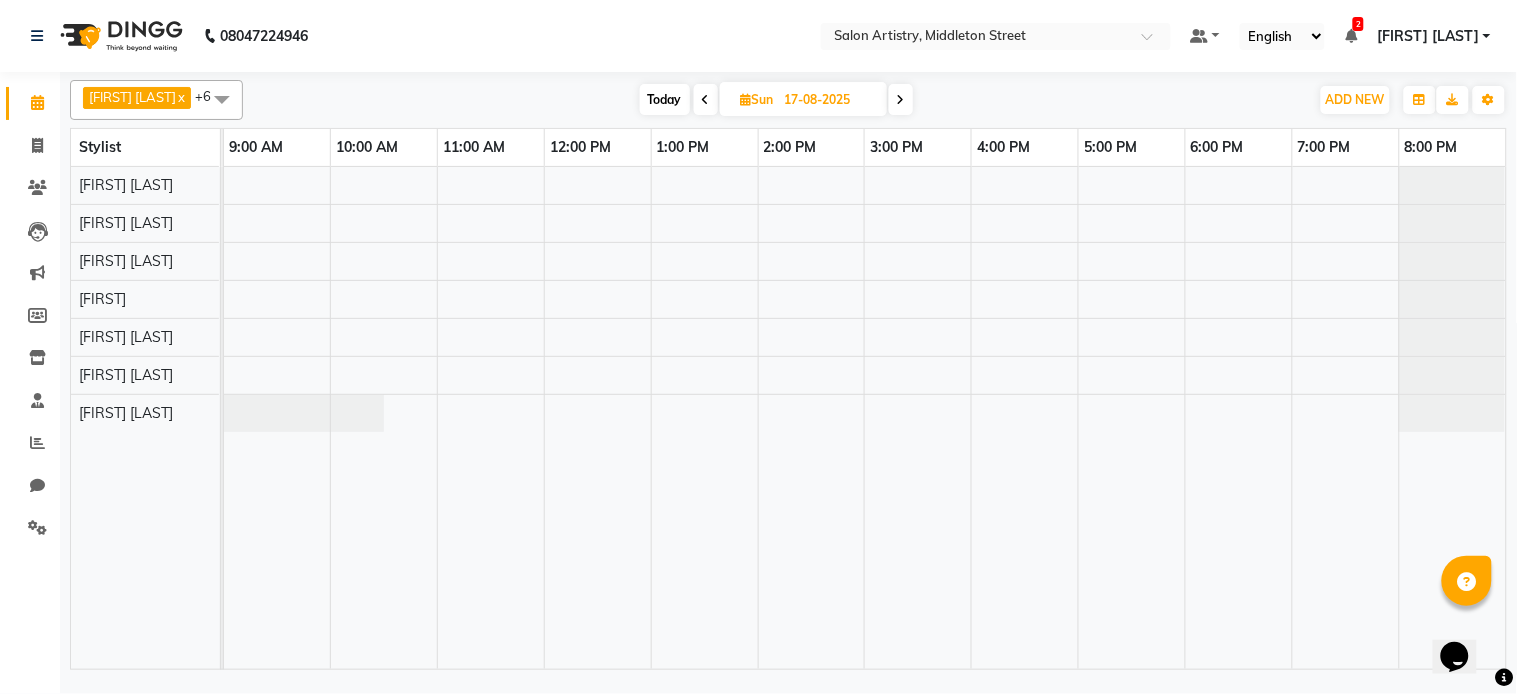 click at bounding box center (901, 99) 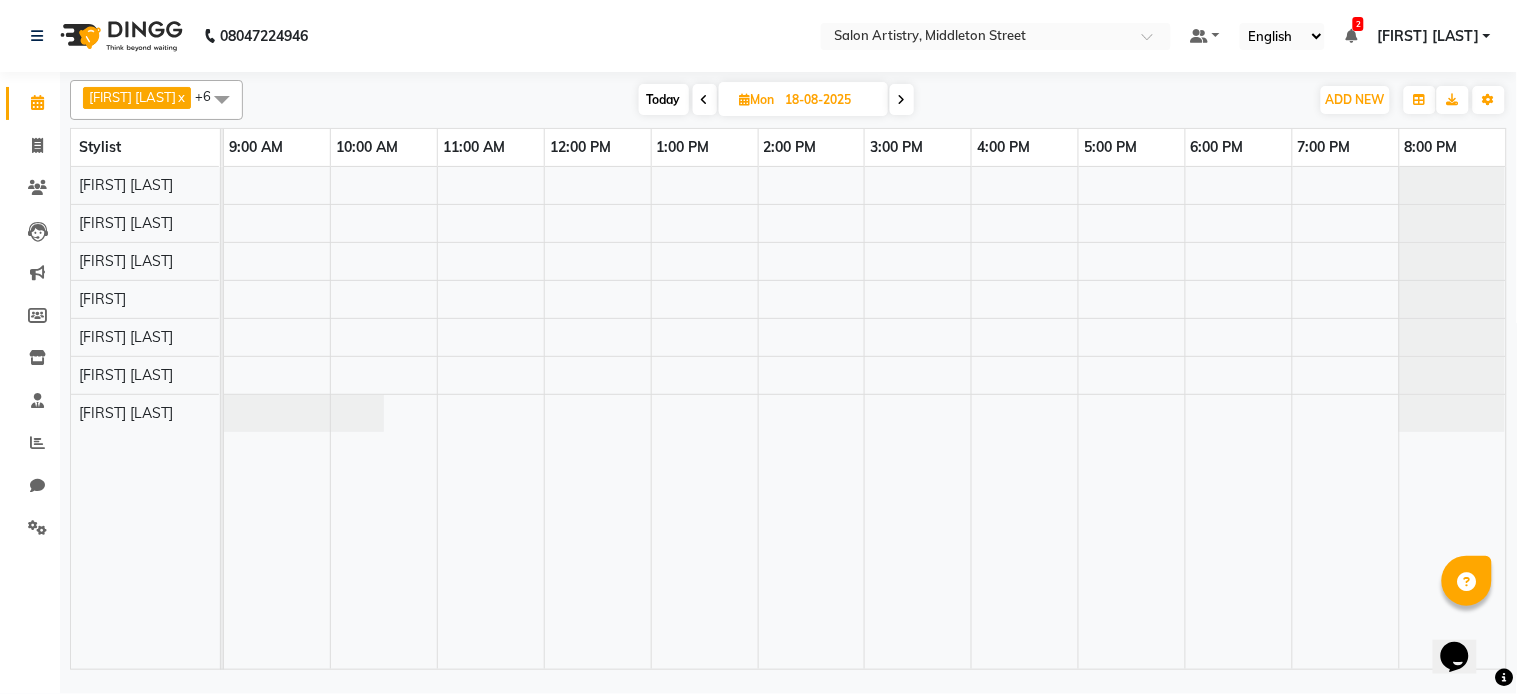 click at bounding box center (902, 99) 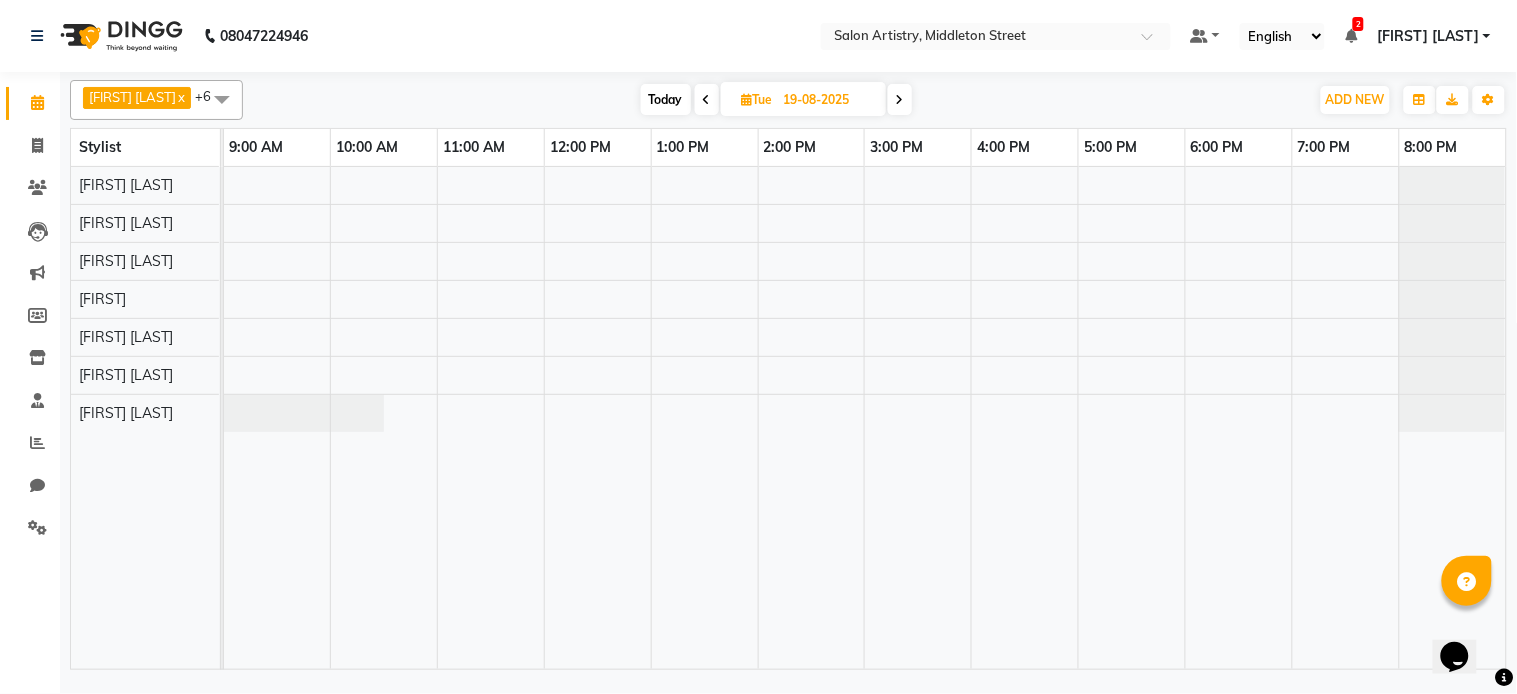 click at bounding box center (900, 99) 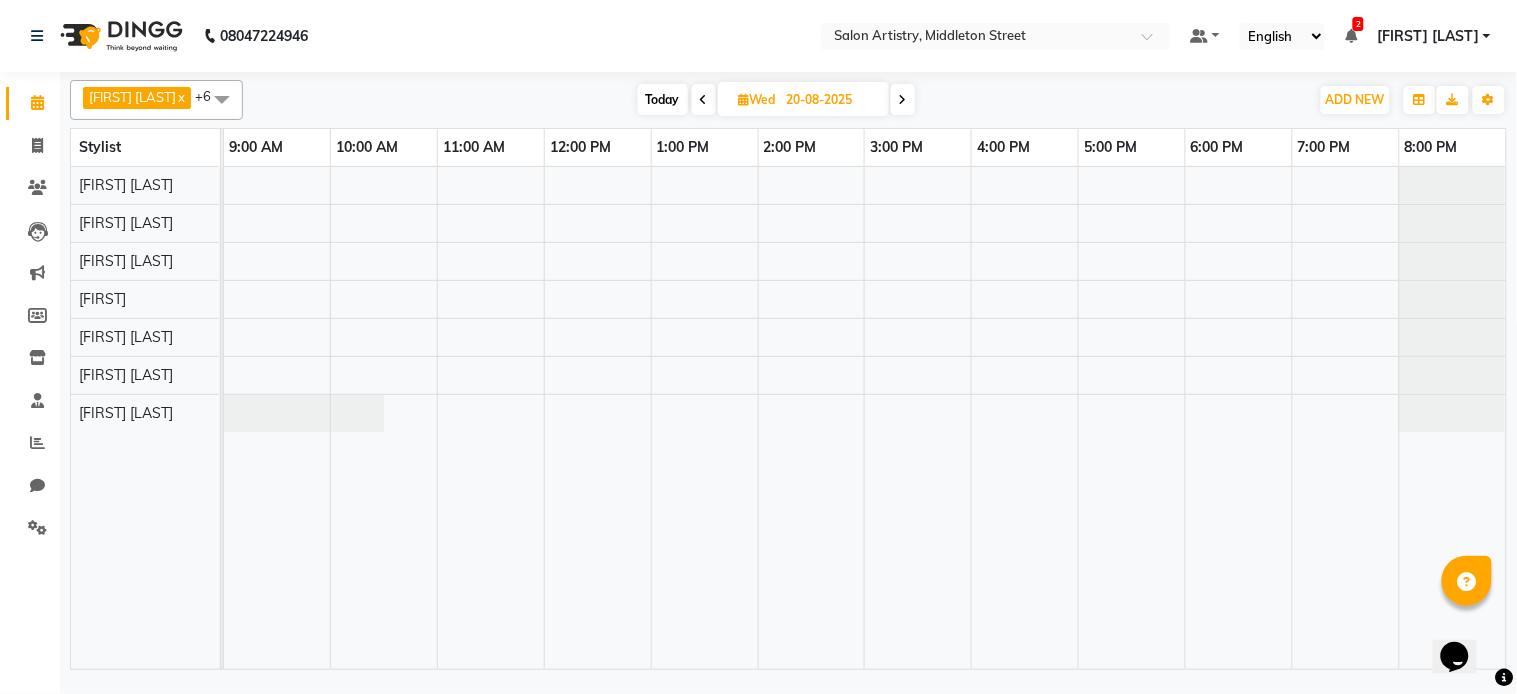 click at bounding box center (903, 99) 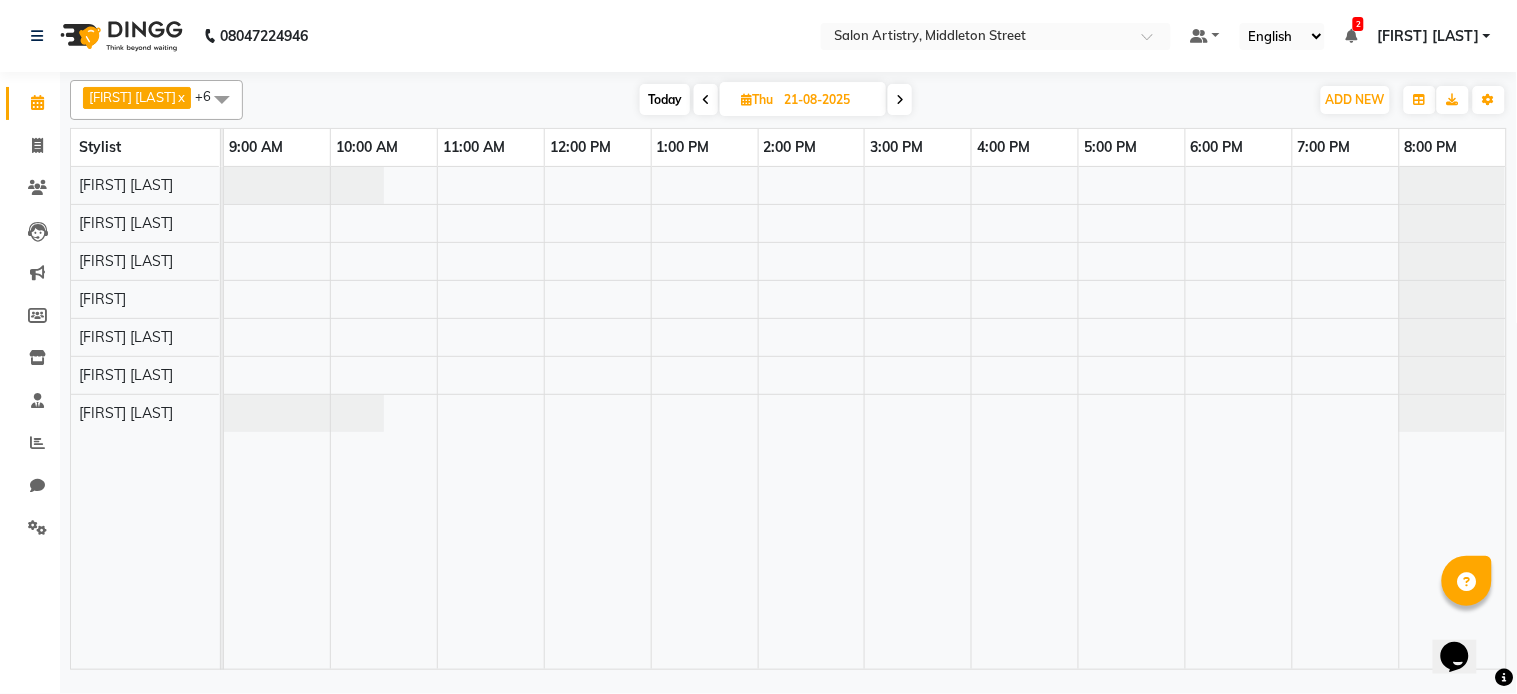 click at bounding box center [900, 99] 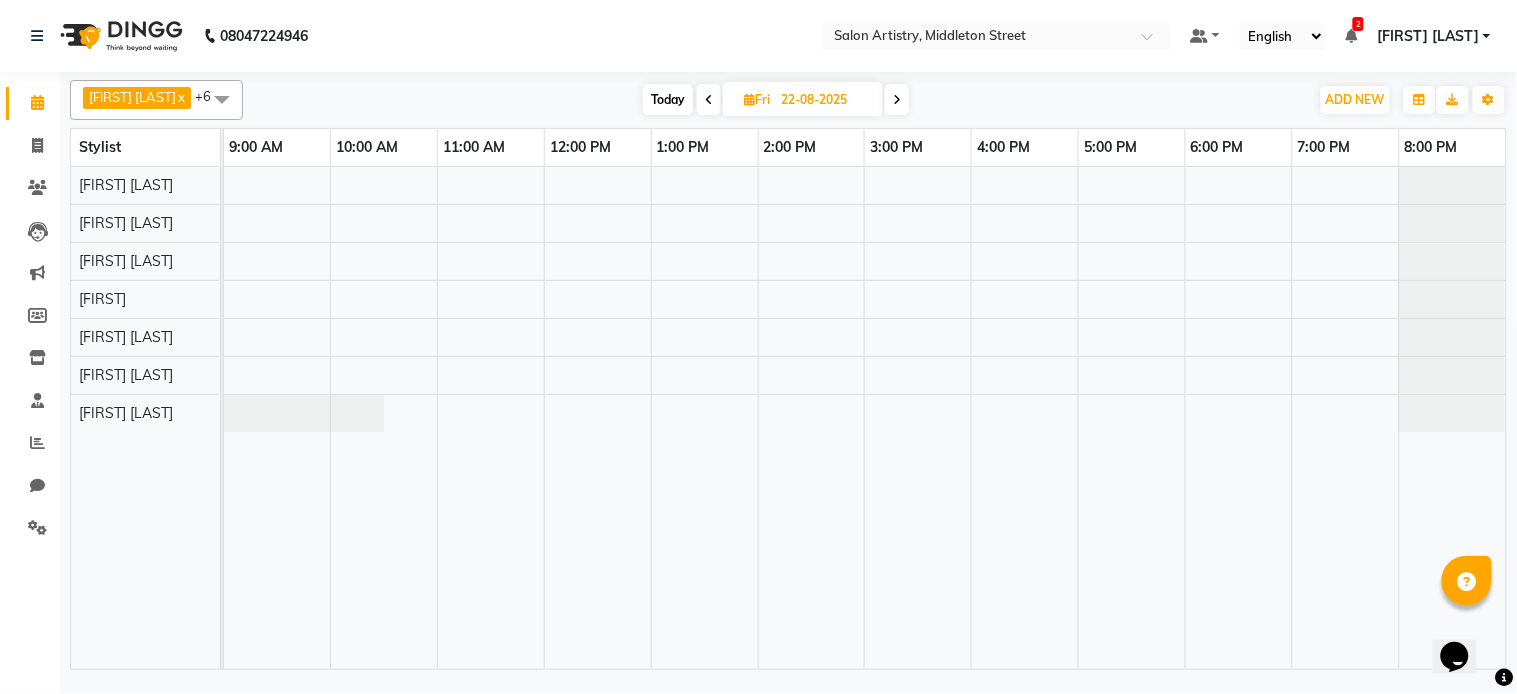click at bounding box center [897, 100] 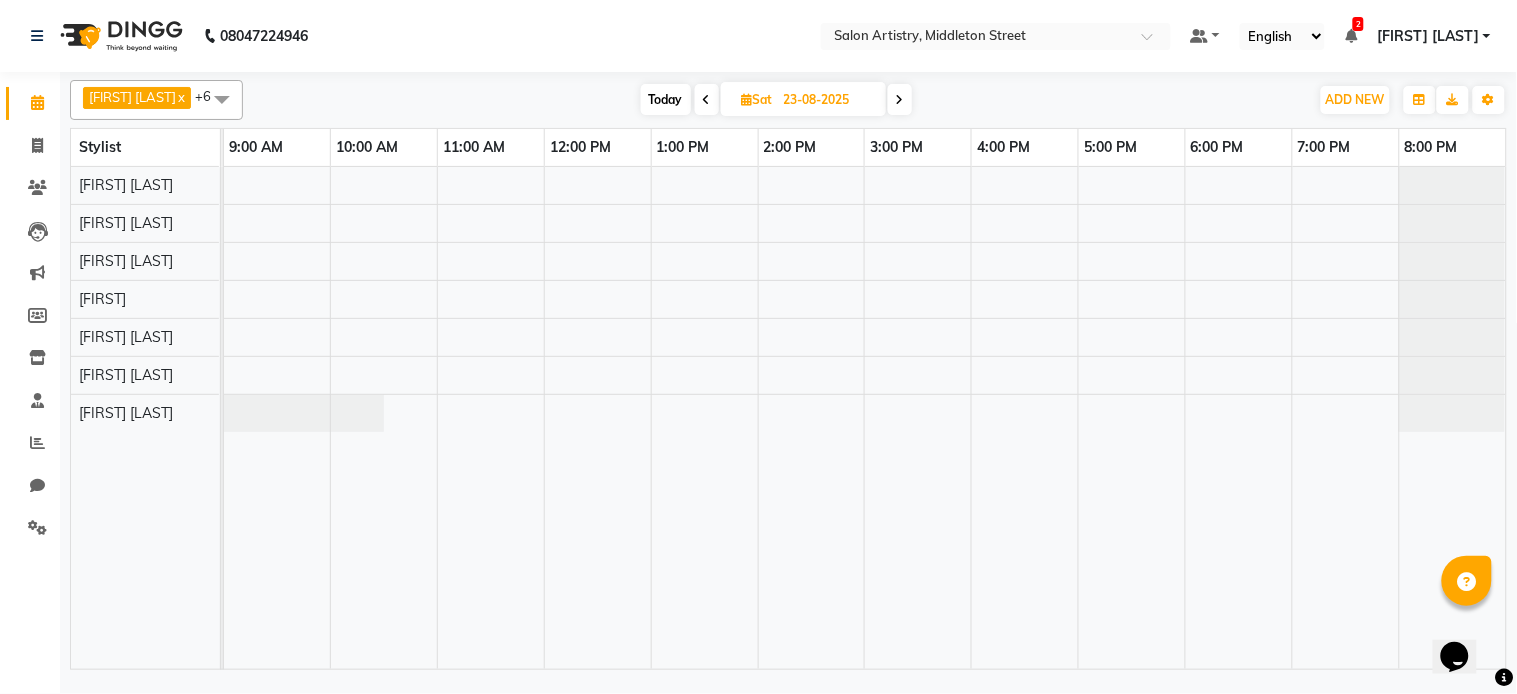 click at bounding box center (900, 99) 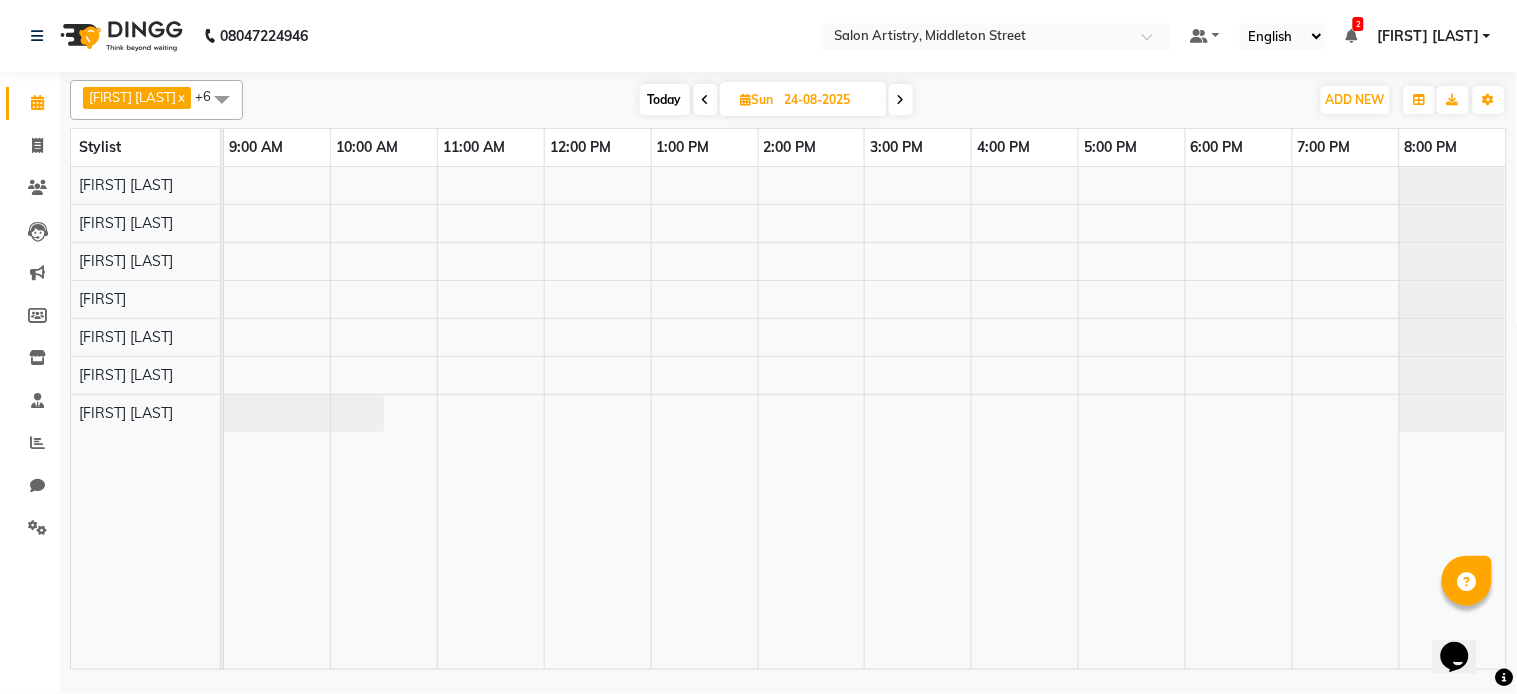 click at bounding box center (901, 99) 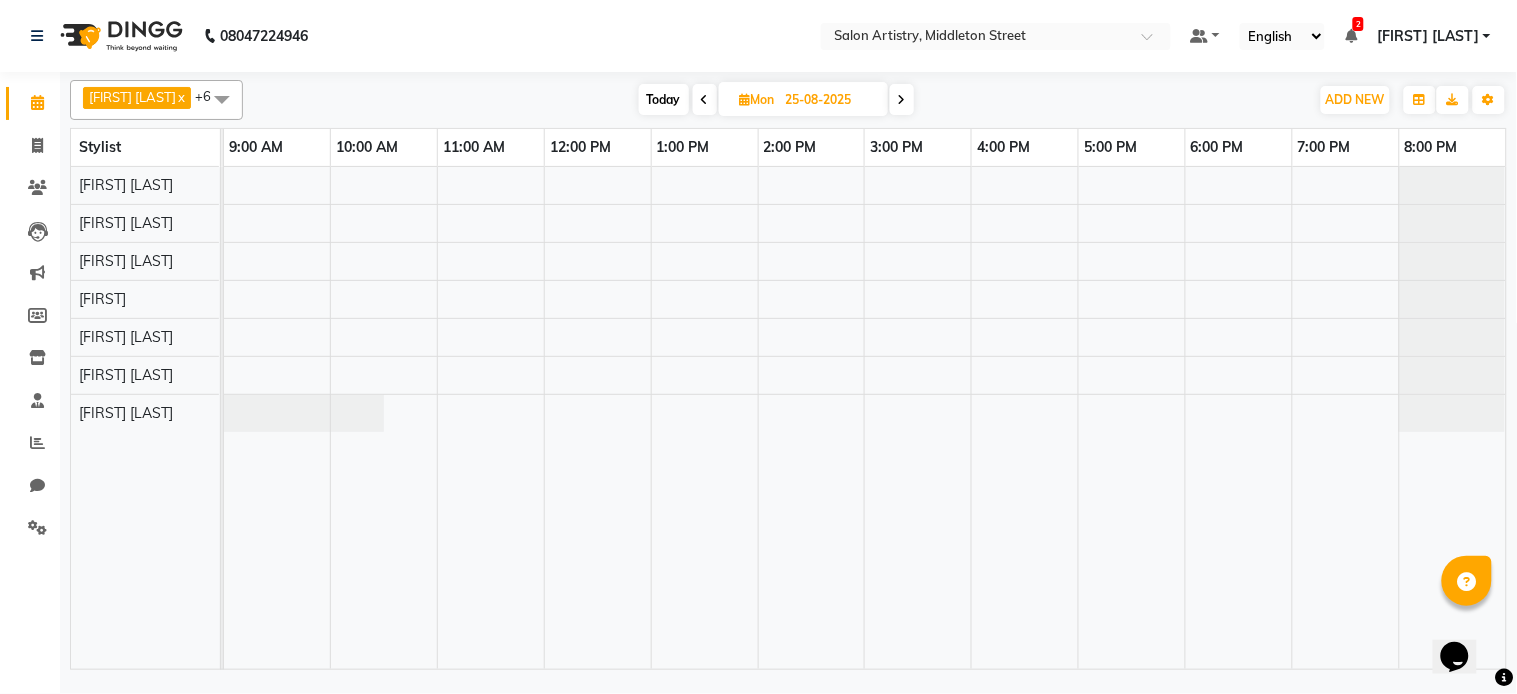 click at bounding box center [902, 99] 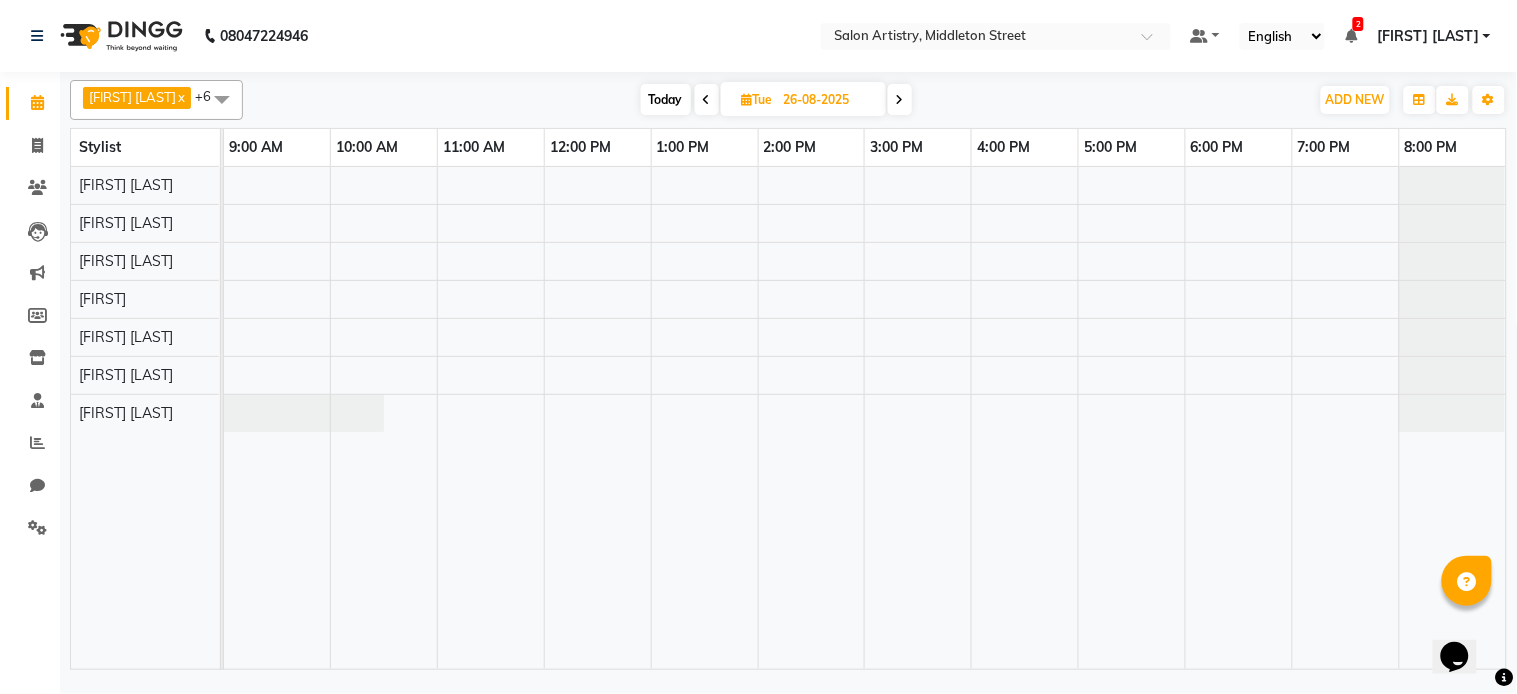 click at bounding box center [900, 99] 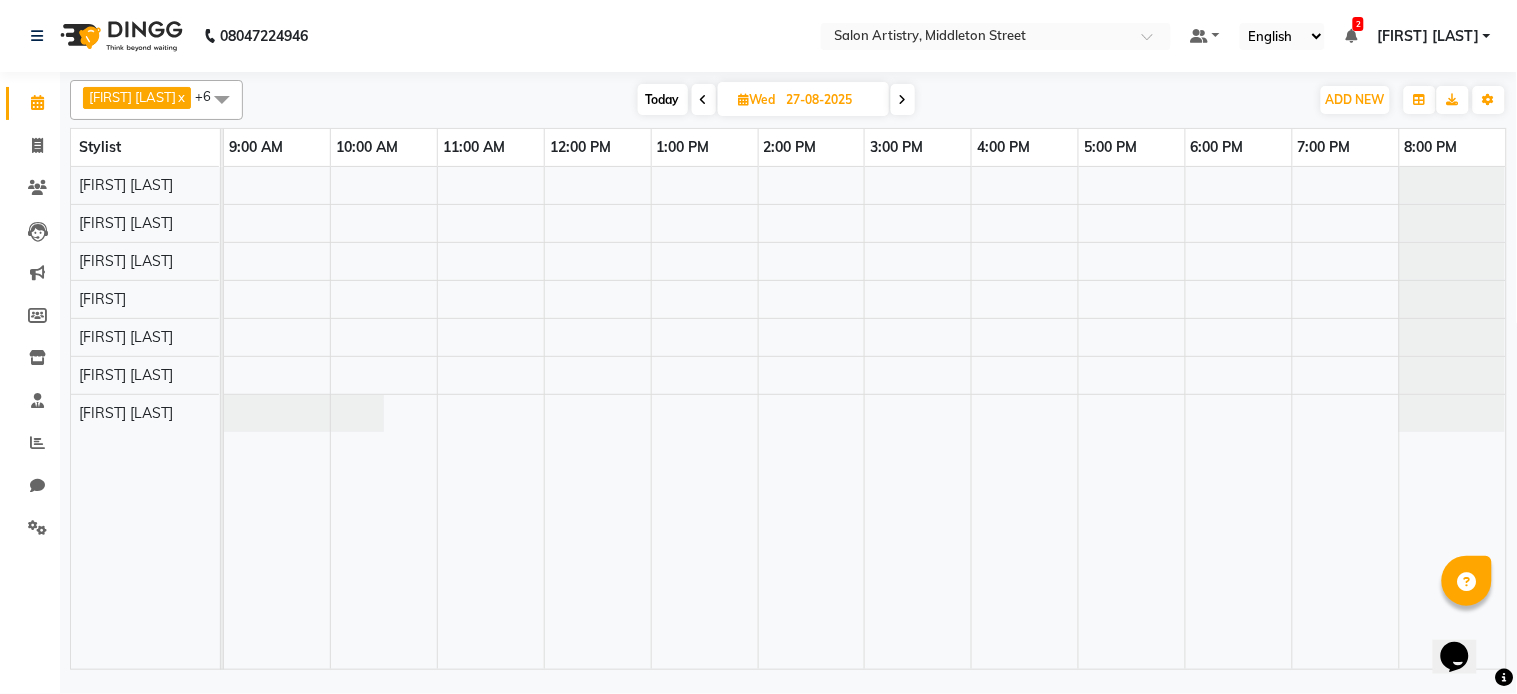 click at bounding box center (903, 99) 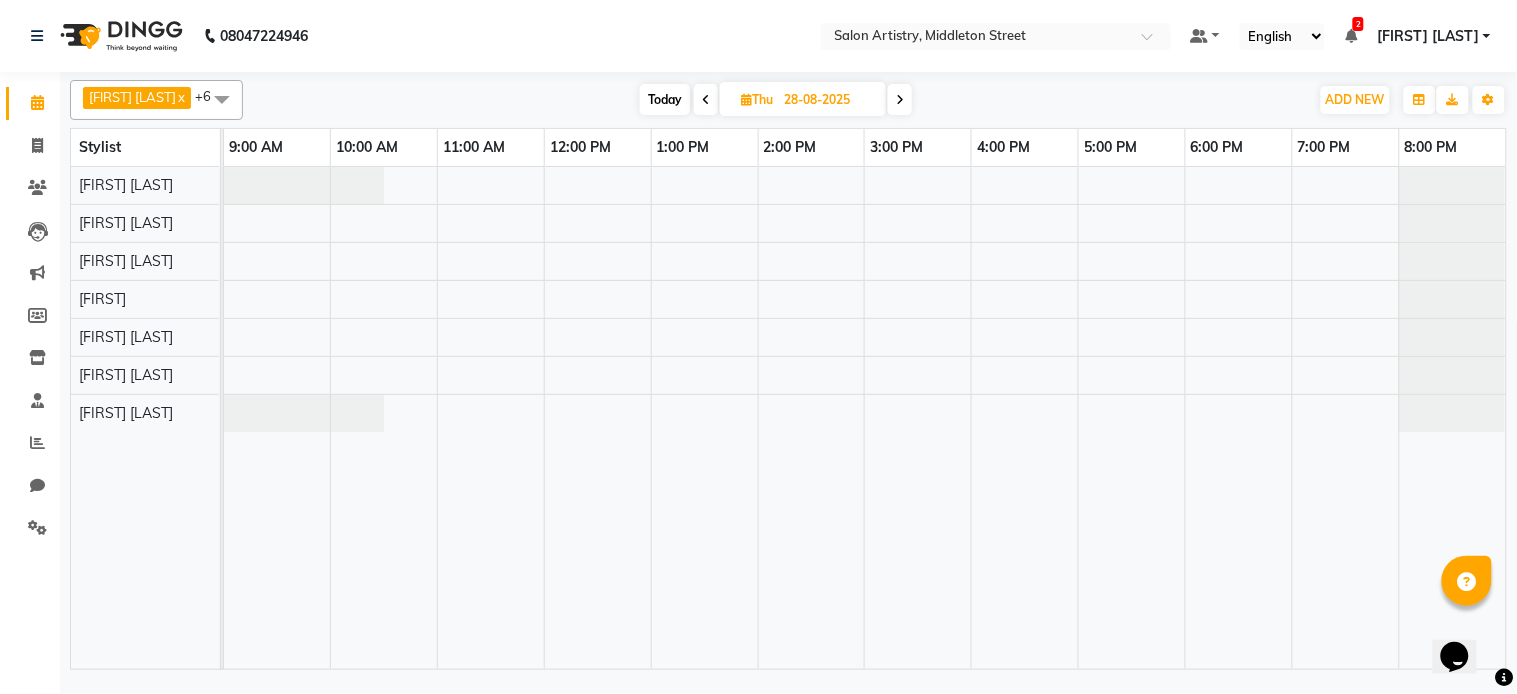 click at bounding box center (900, 99) 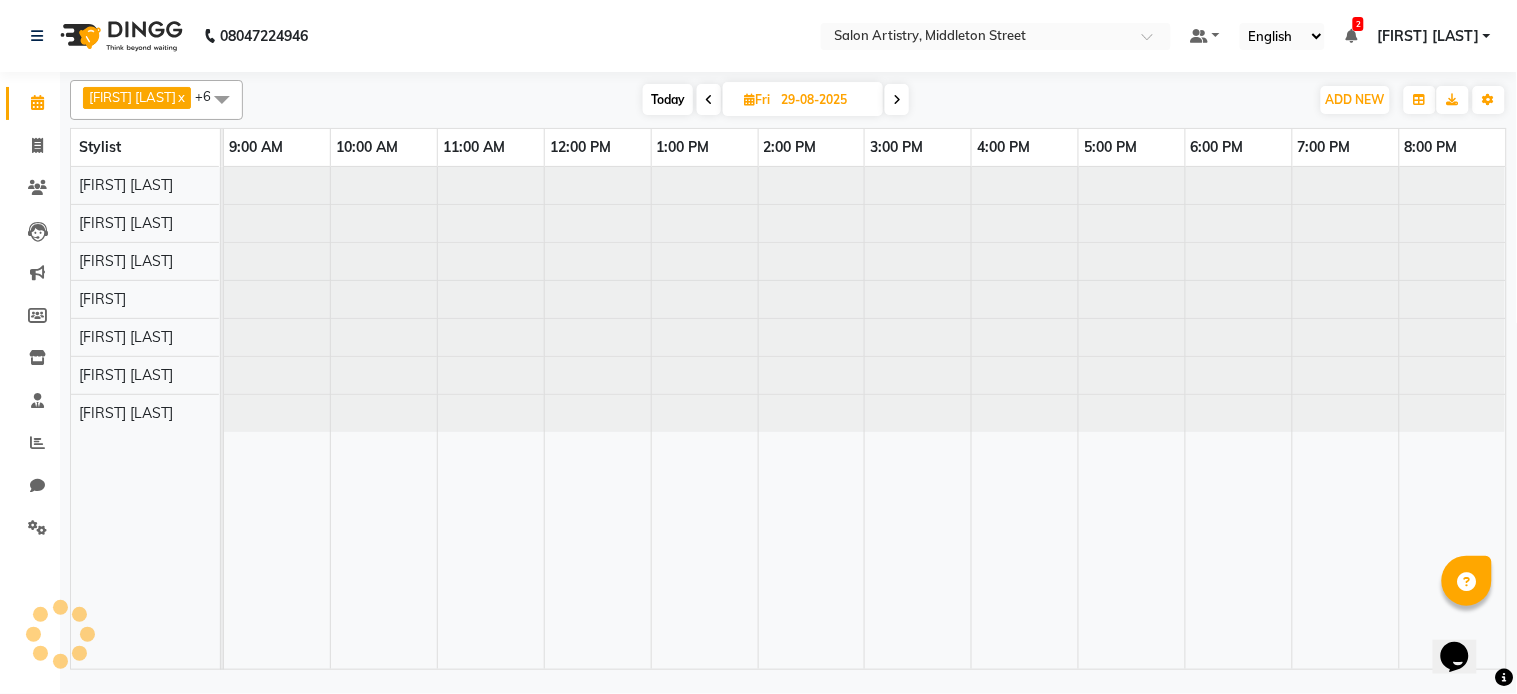 click at bounding box center (897, 100) 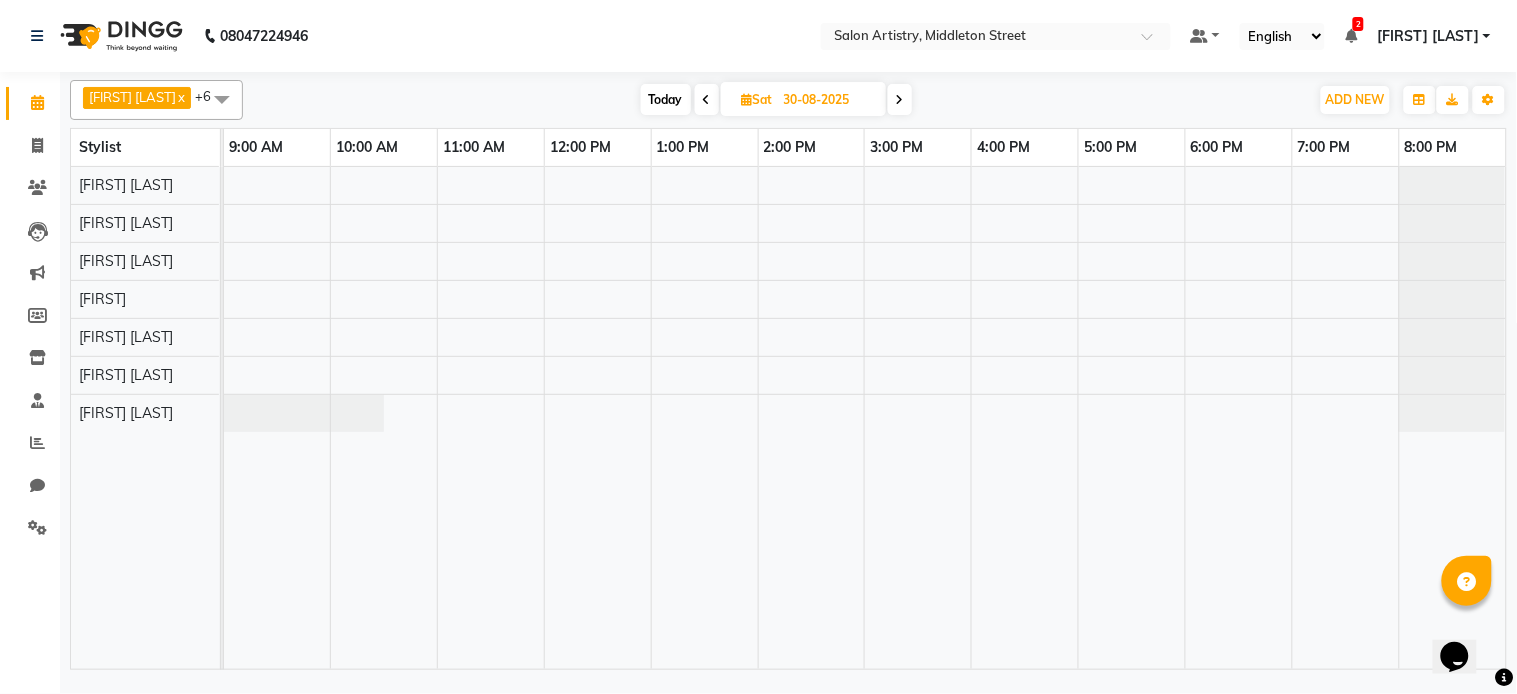click at bounding box center [900, 99] 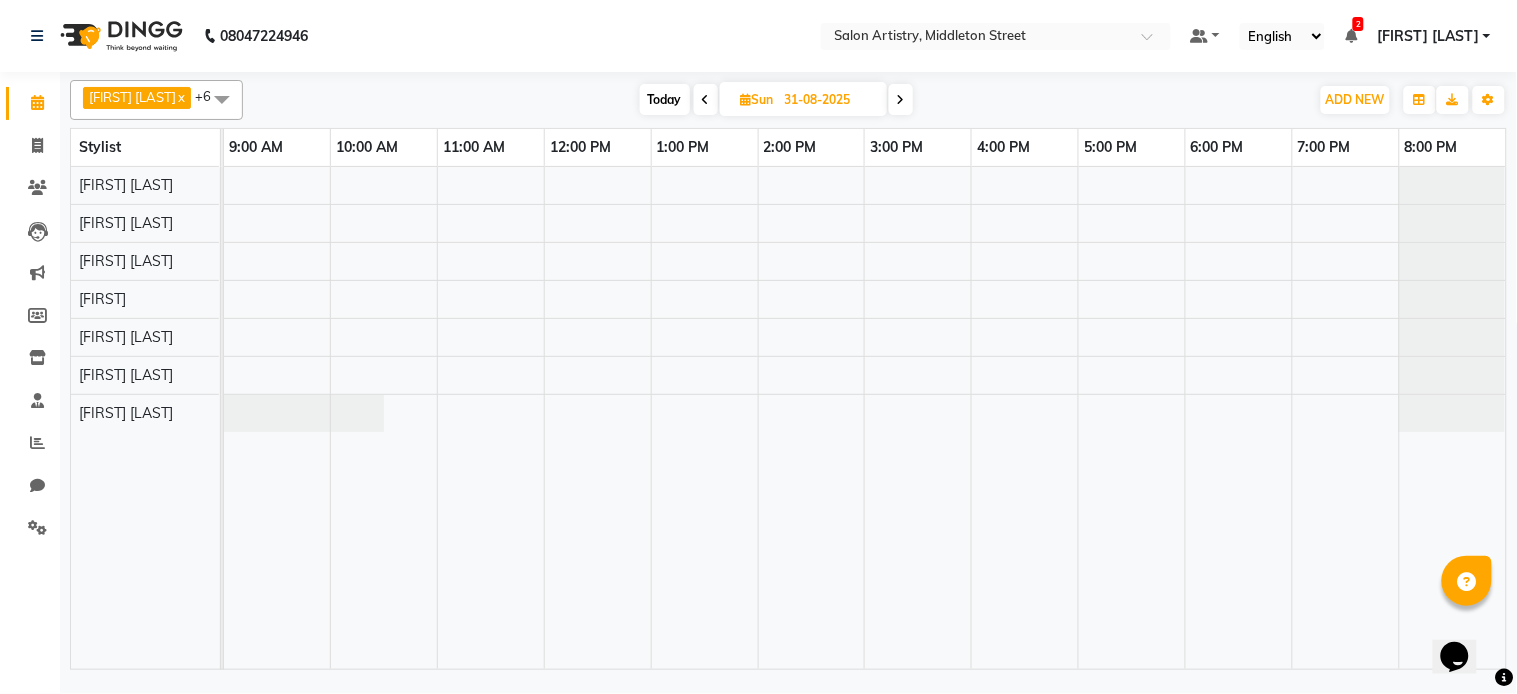 click at bounding box center [901, 99] 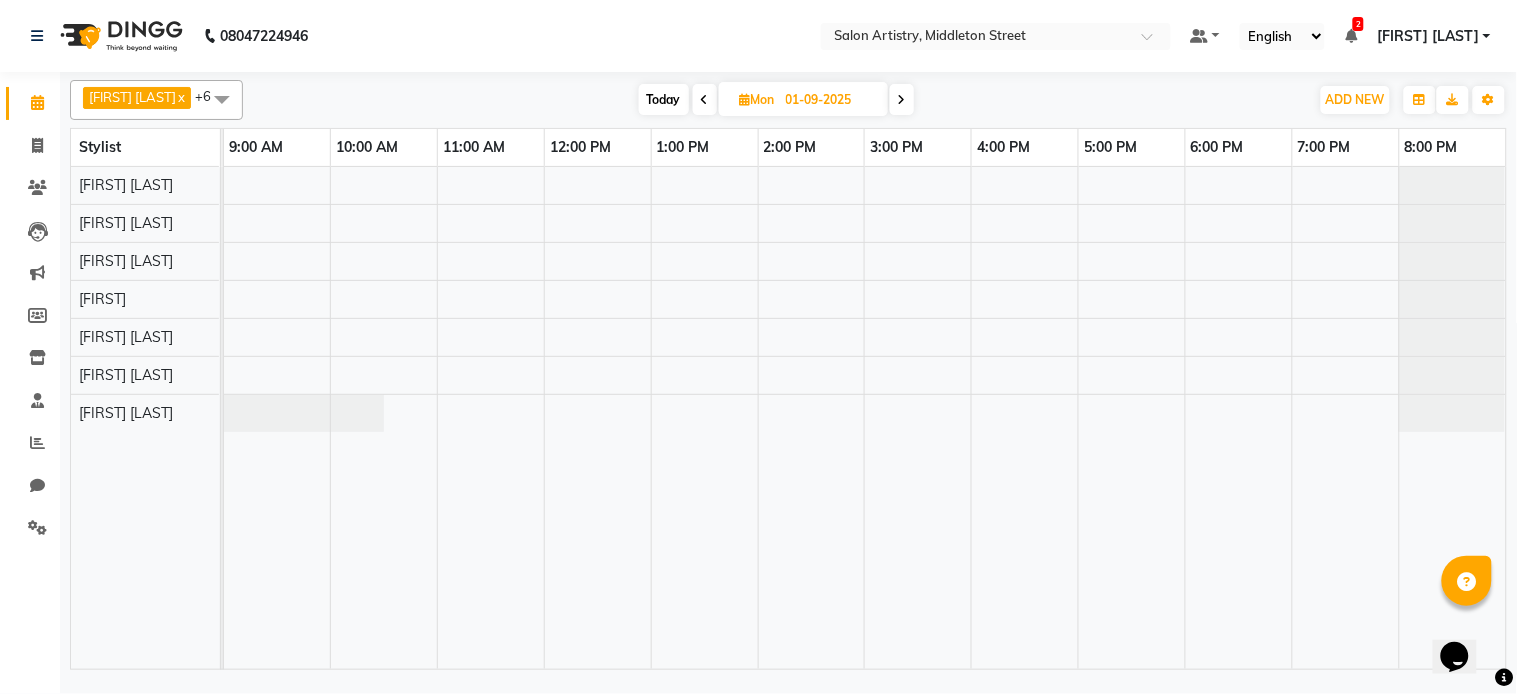 click at bounding box center (902, 100) 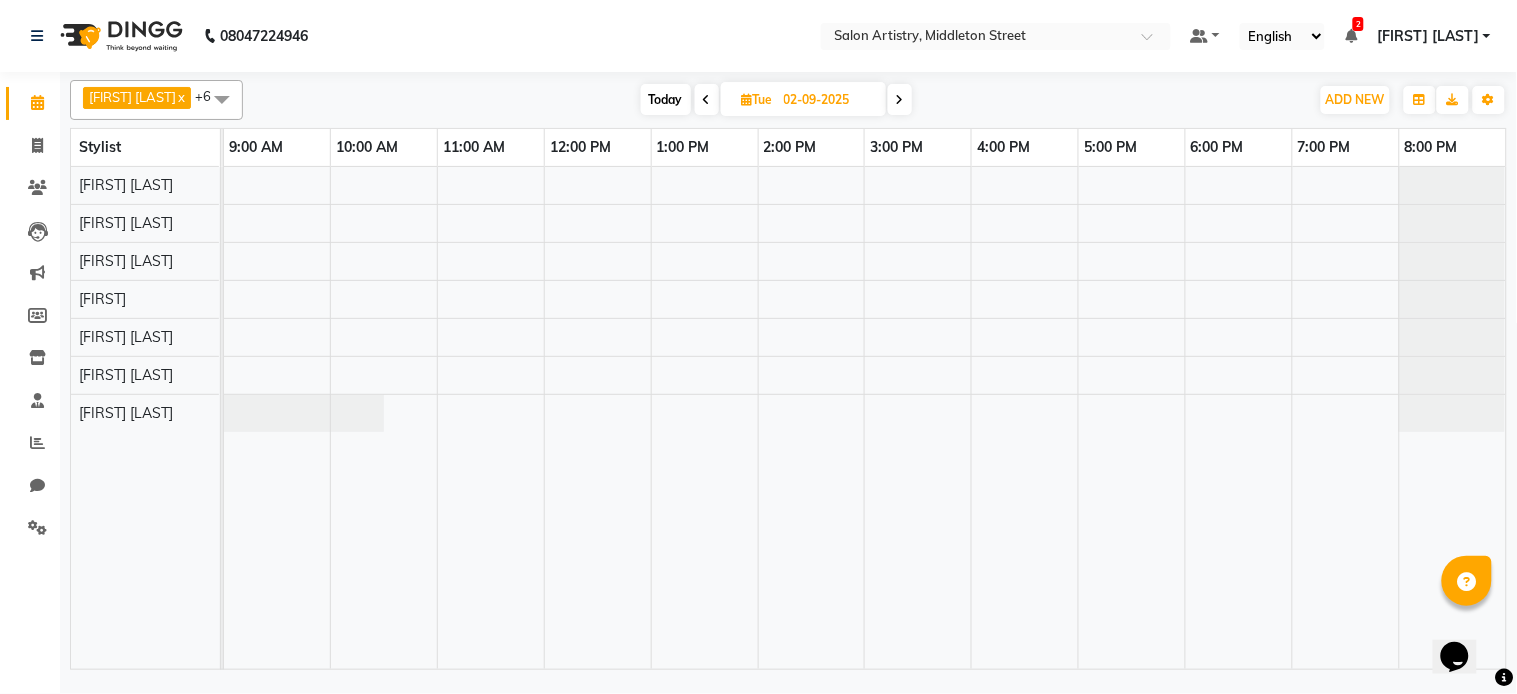 click at bounding box center [900, 100] 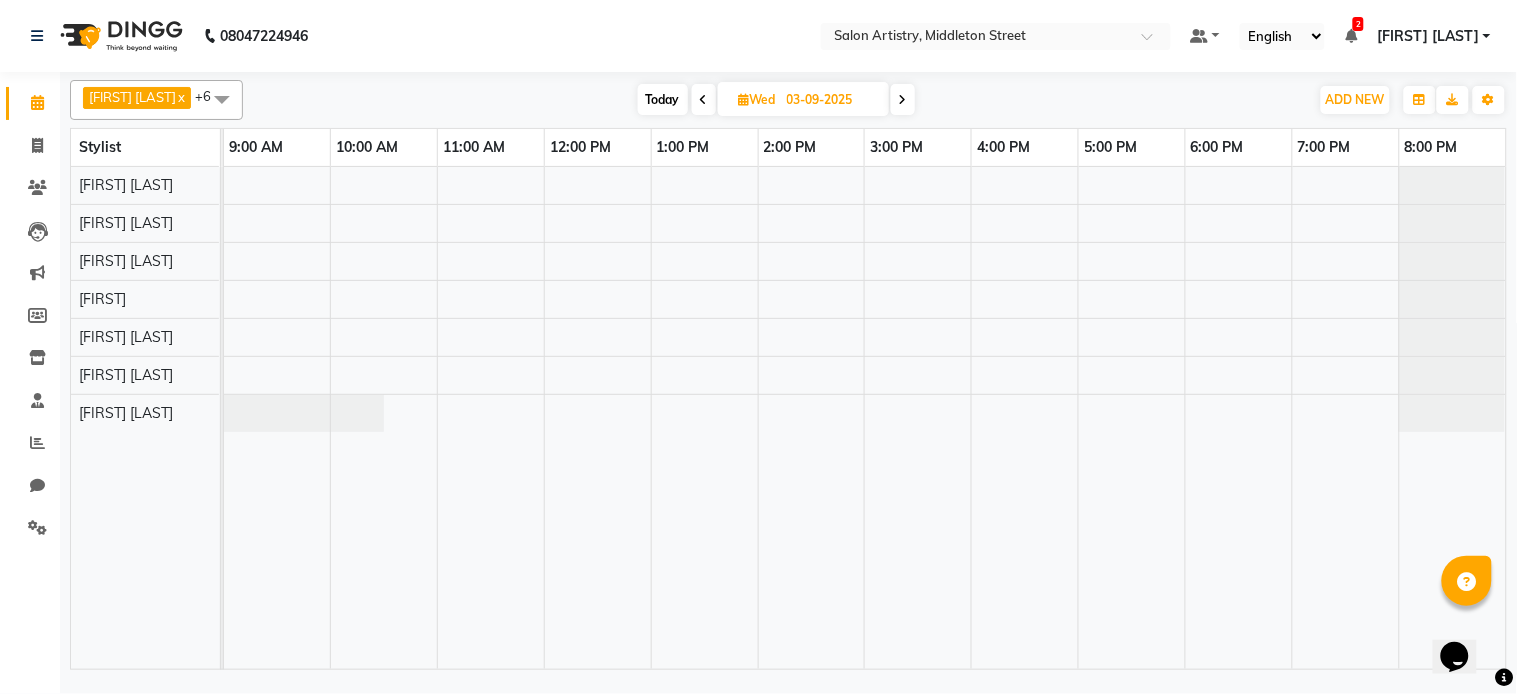 click at bounding box center [903, 99] 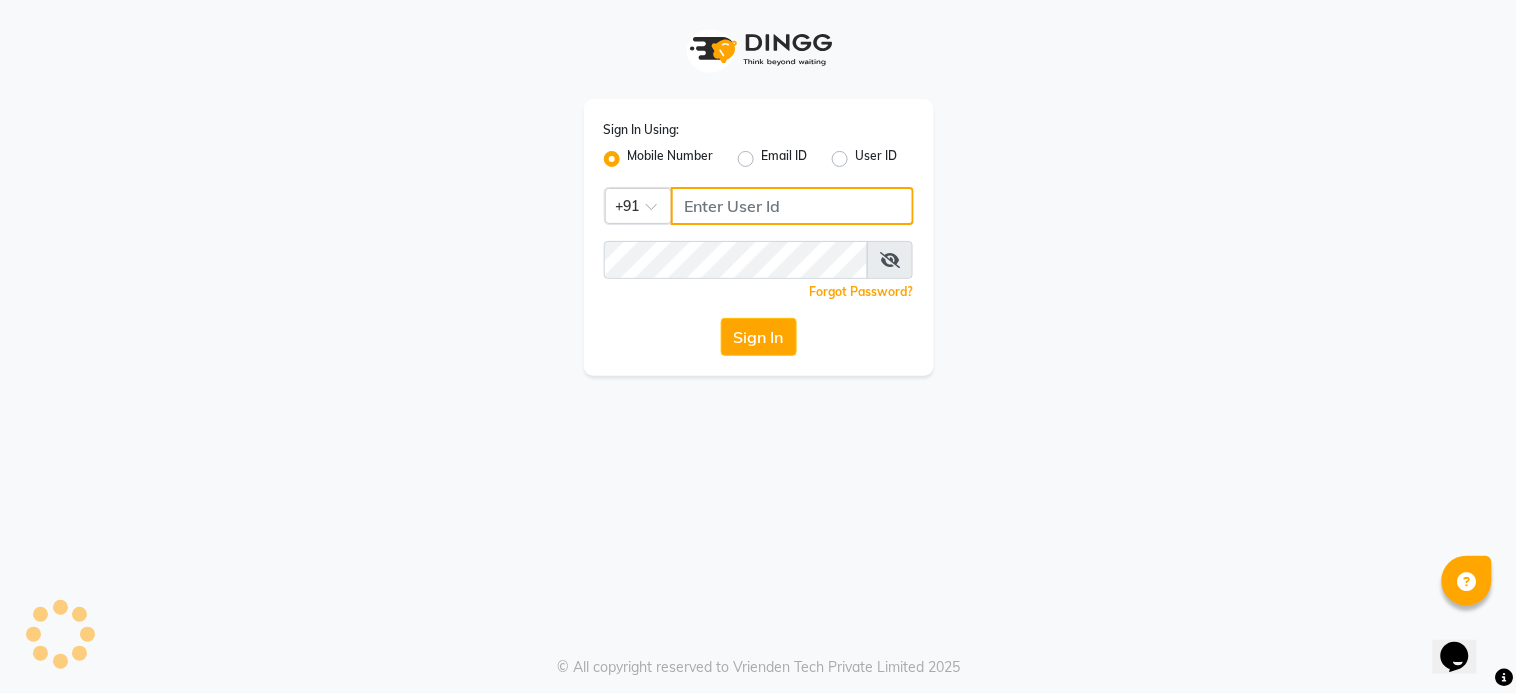 type on "7278274131" 